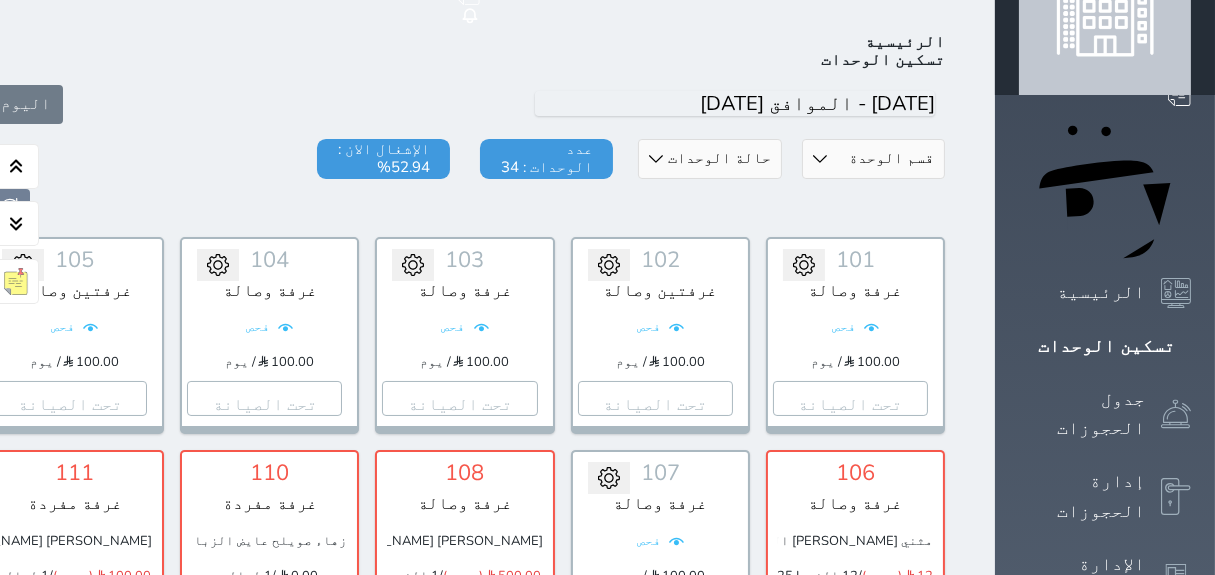 scroll, scrollTop: 77, scrollLeft: 0, axis: vertical 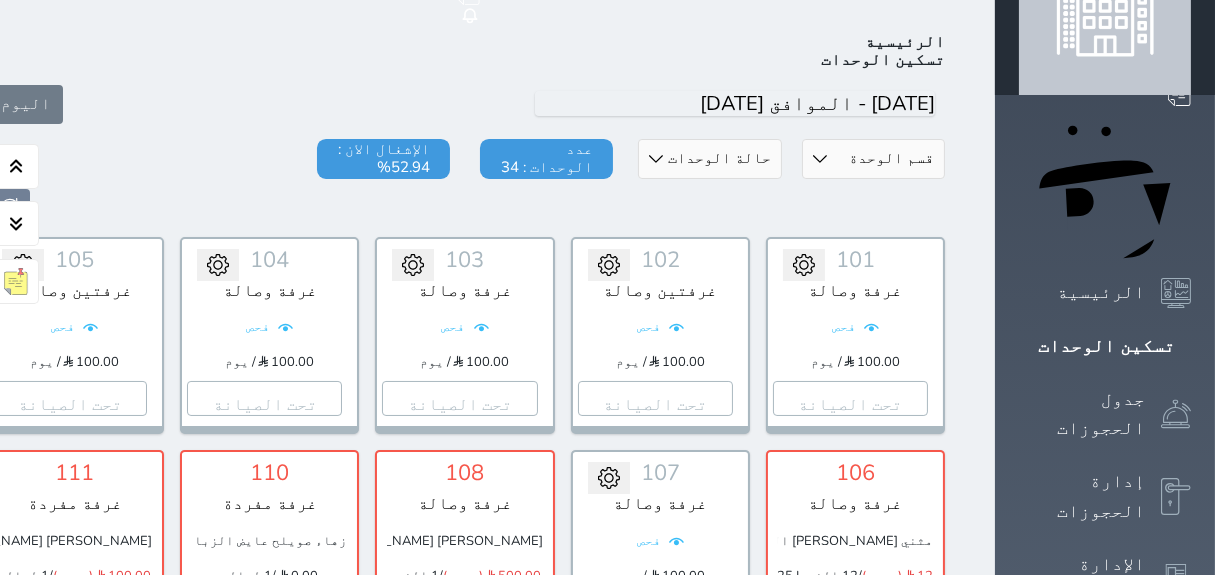 click at bounding box center (465, 209) 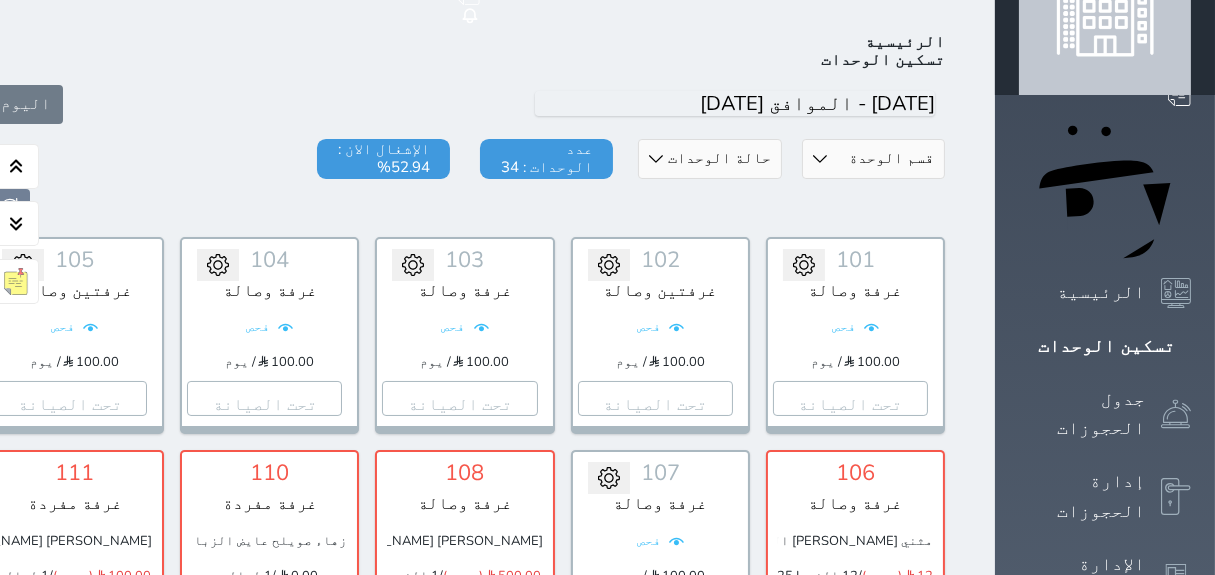 drag, startPoint x: 199, startPoint y: 179, endPoint x: 214, endPoint y: 201, distance: 26.627054 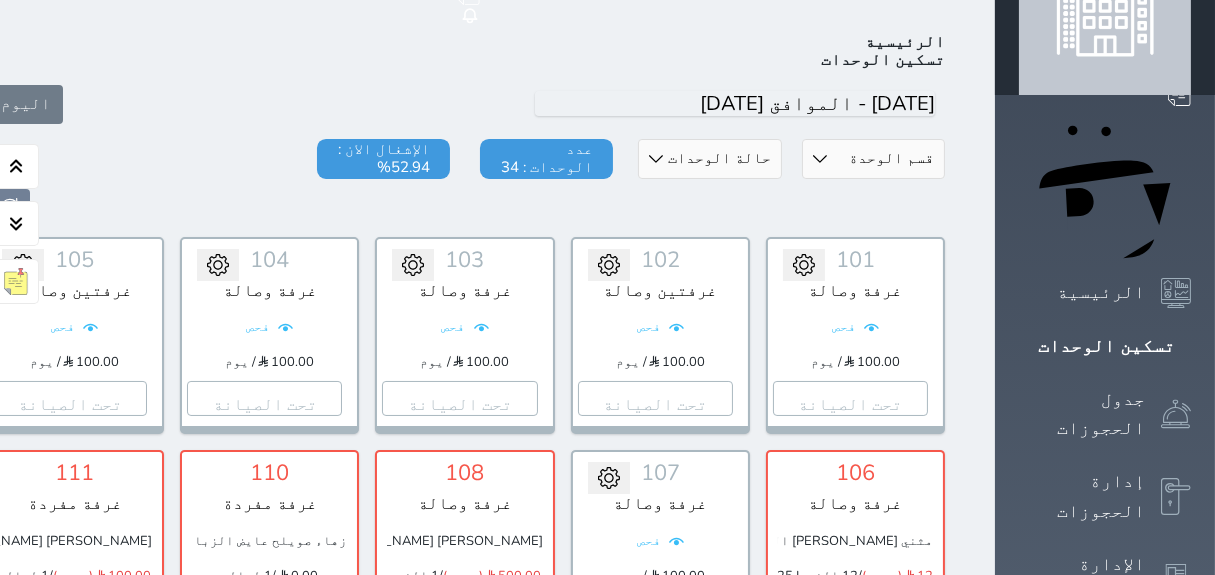 drag, startPoint x: 278, startPoint y: 115, endPoint x: 314, endPoint y: 75, distance: 53.814495 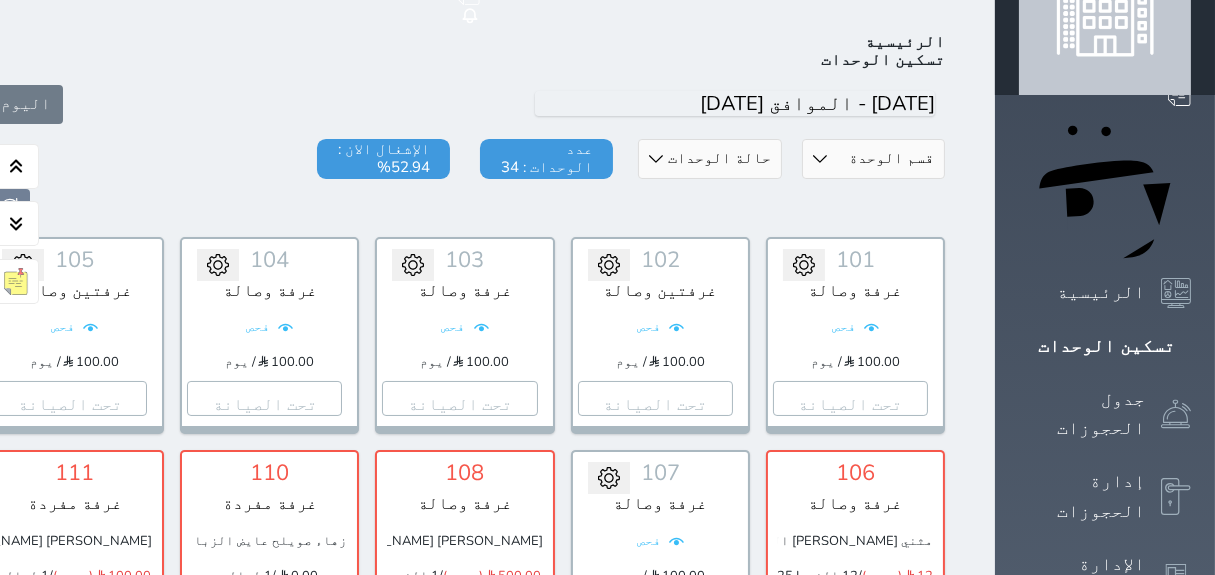 click on "اليوم" at bounding box center (465, 104) 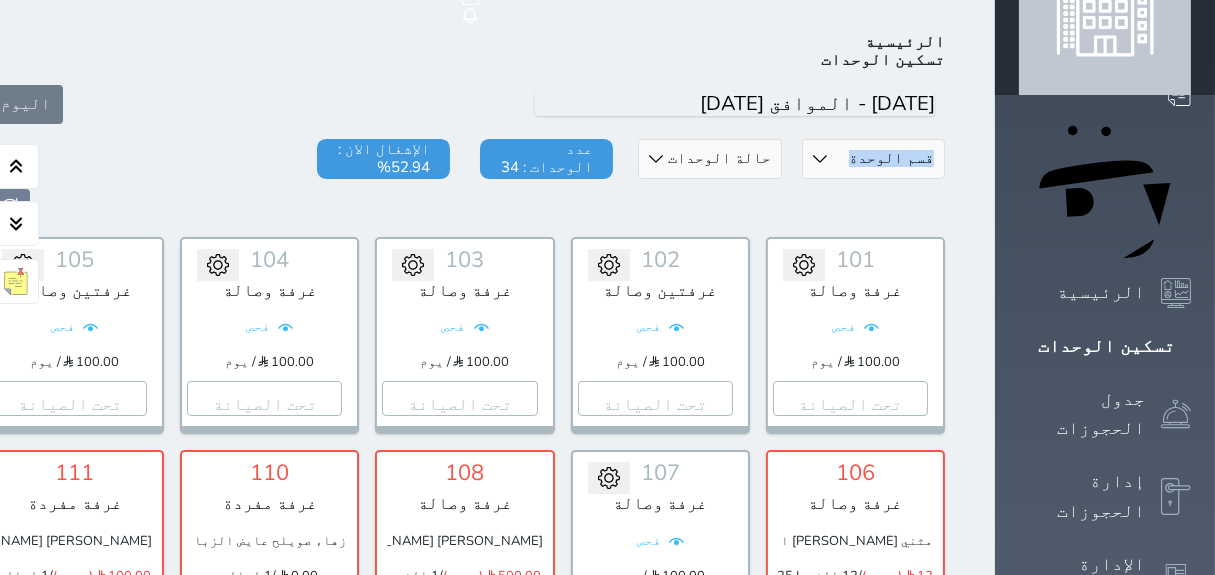 click on "اليوم" at bounding box center [465, 104] 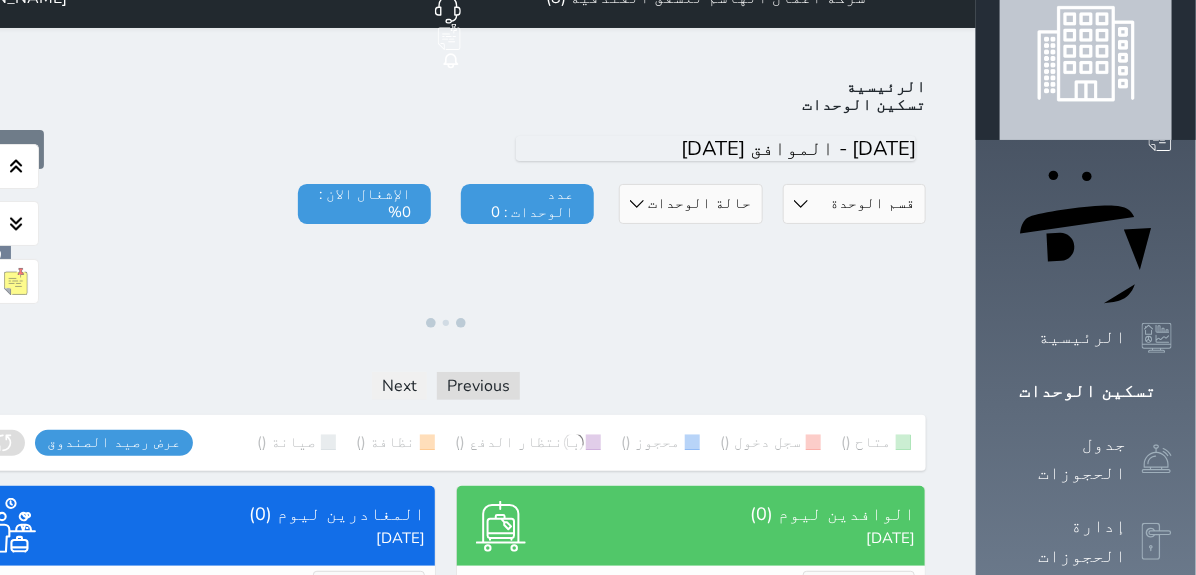 scroll, scrollTop: 0, scrollLeft: 0, axis: both 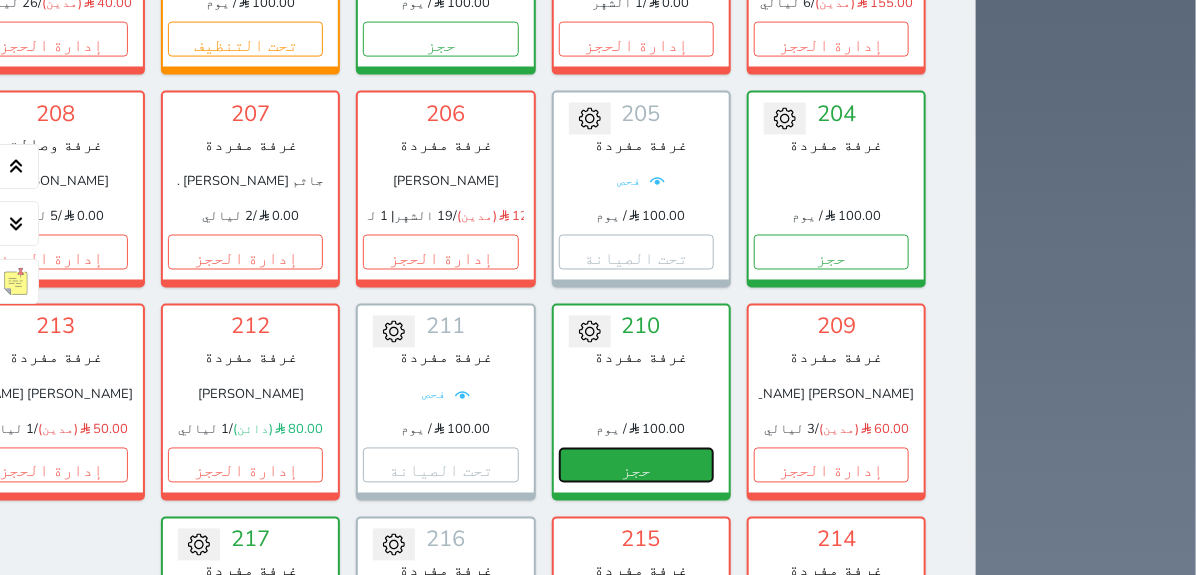 click on "حجز" at bounding box center [636, 465] 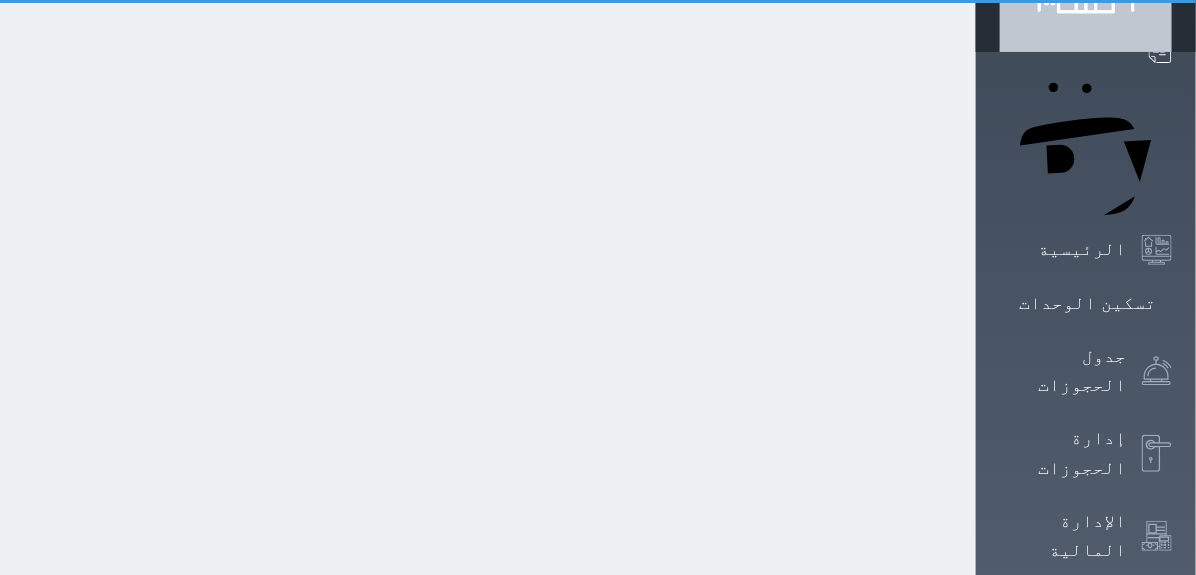 scroll, scrollTop: 19, scrollLeft: 0, axis: vertical 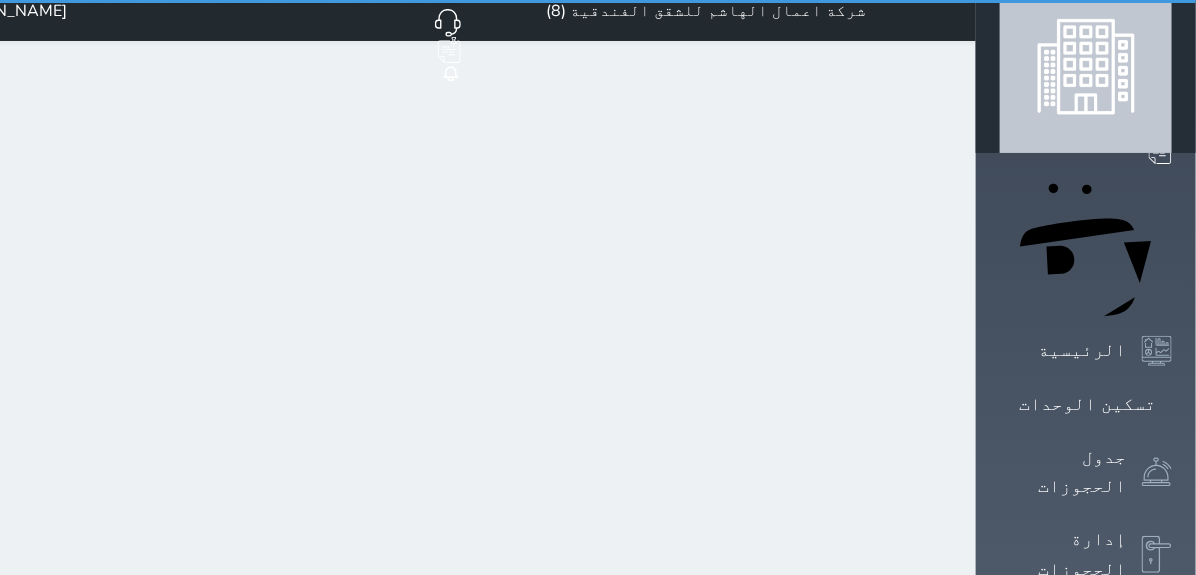 select on "1" 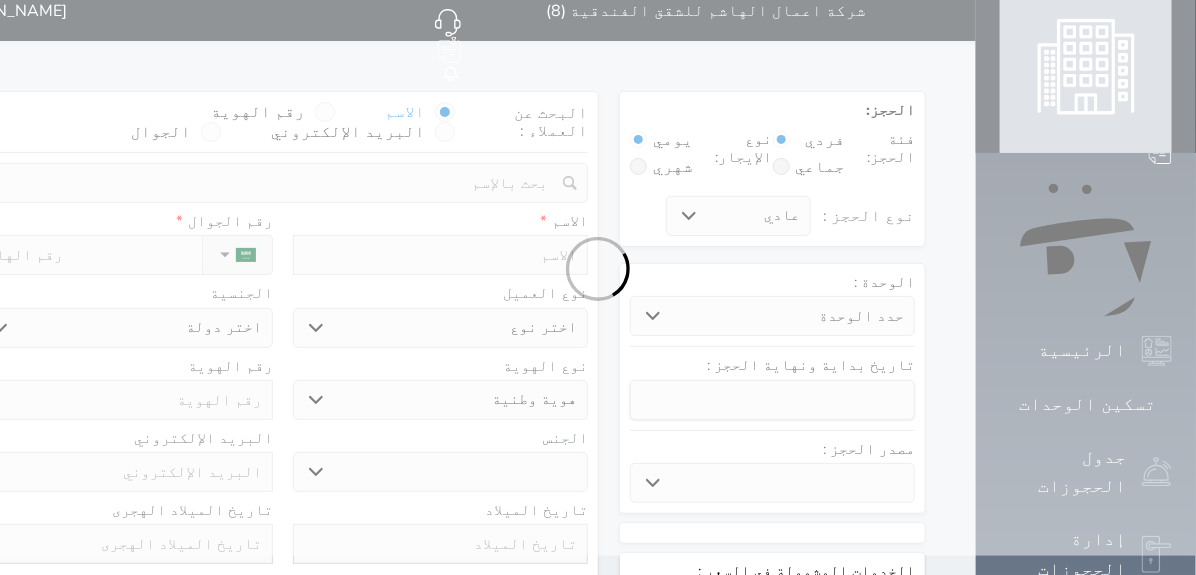scroll, scrollTop: 0, scrollLeft: 0, axis: both 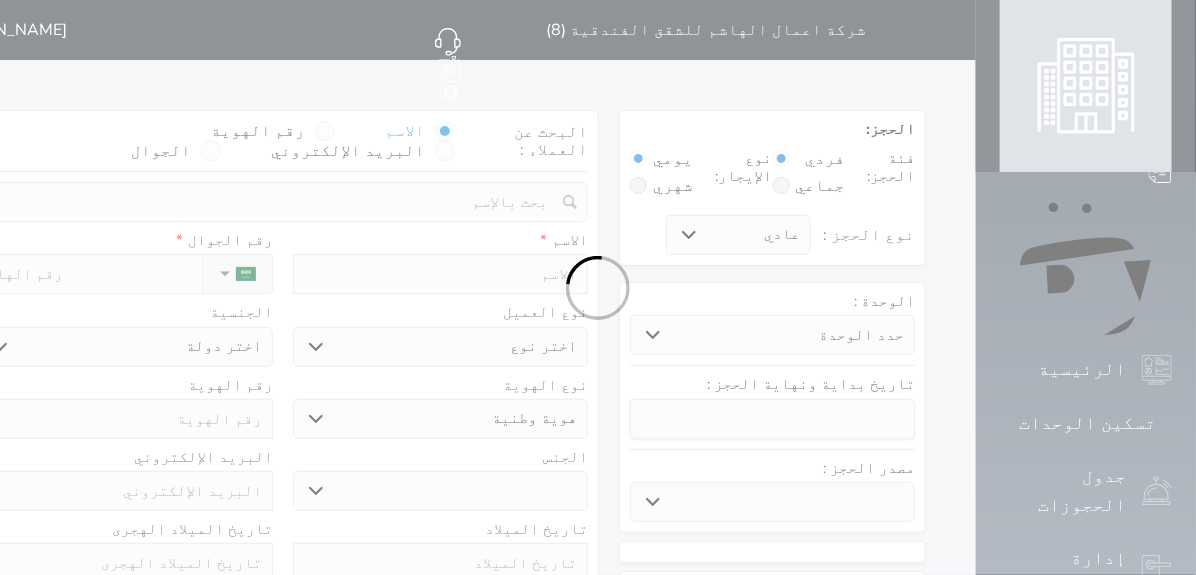 select 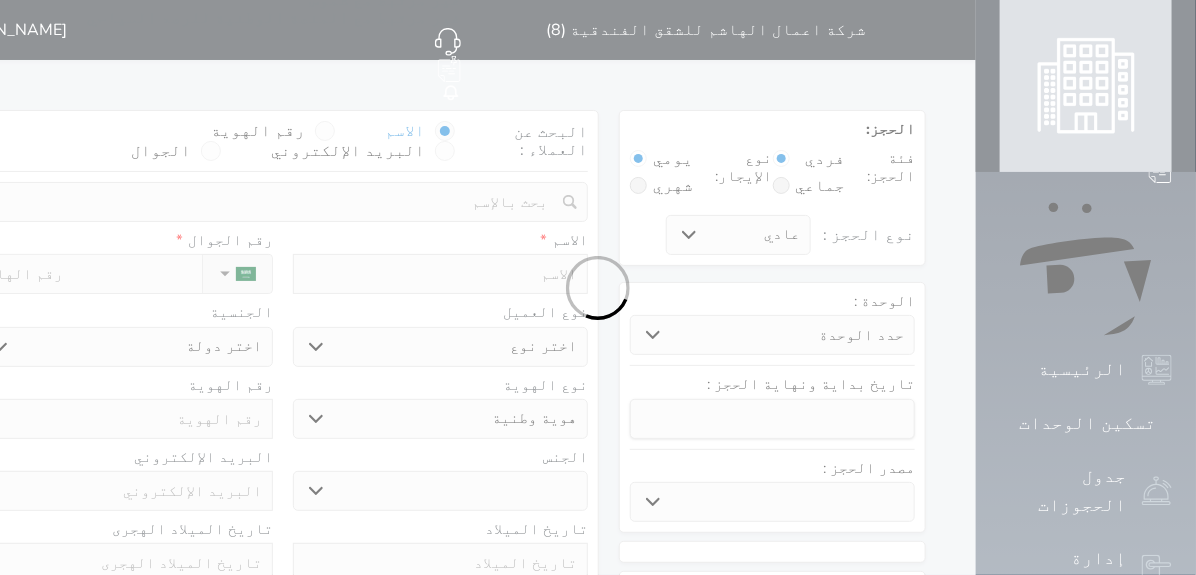 select on "15841" 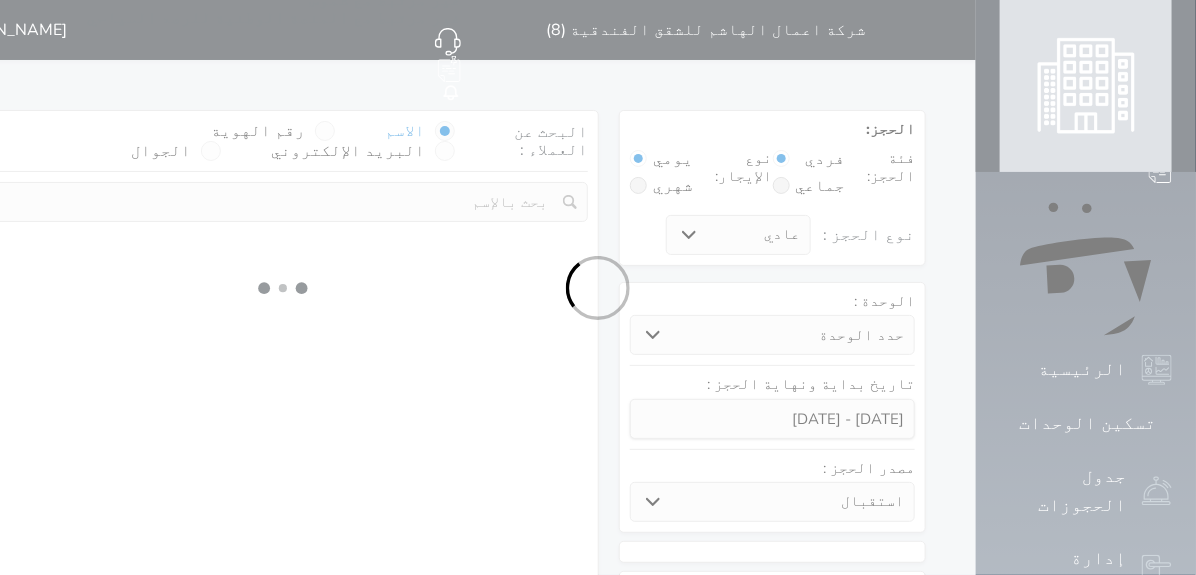 select 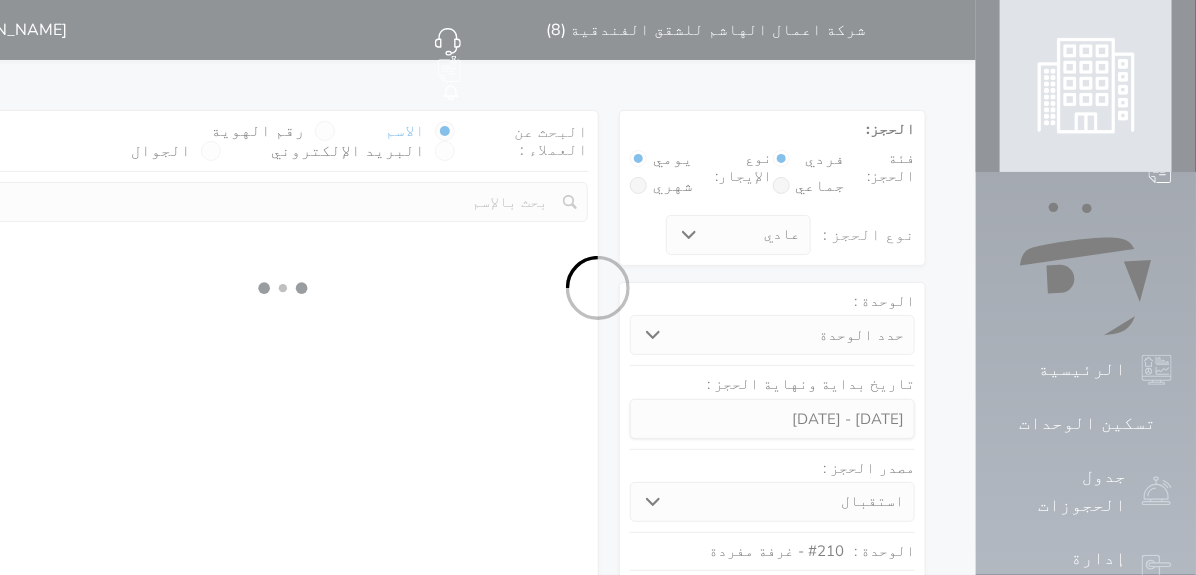 select on "1" 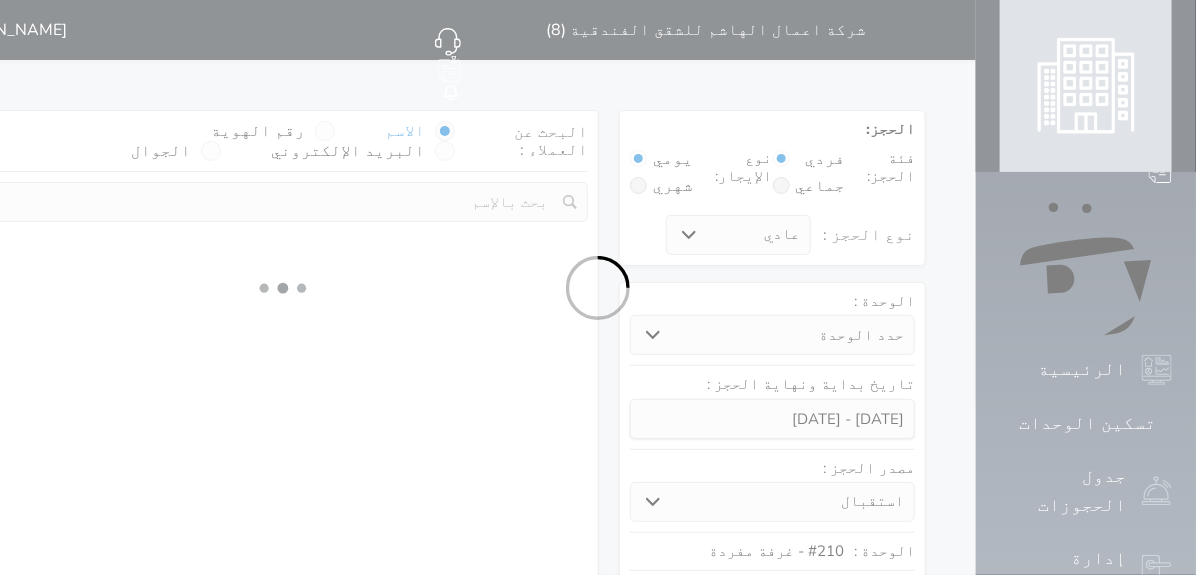 select on "113" 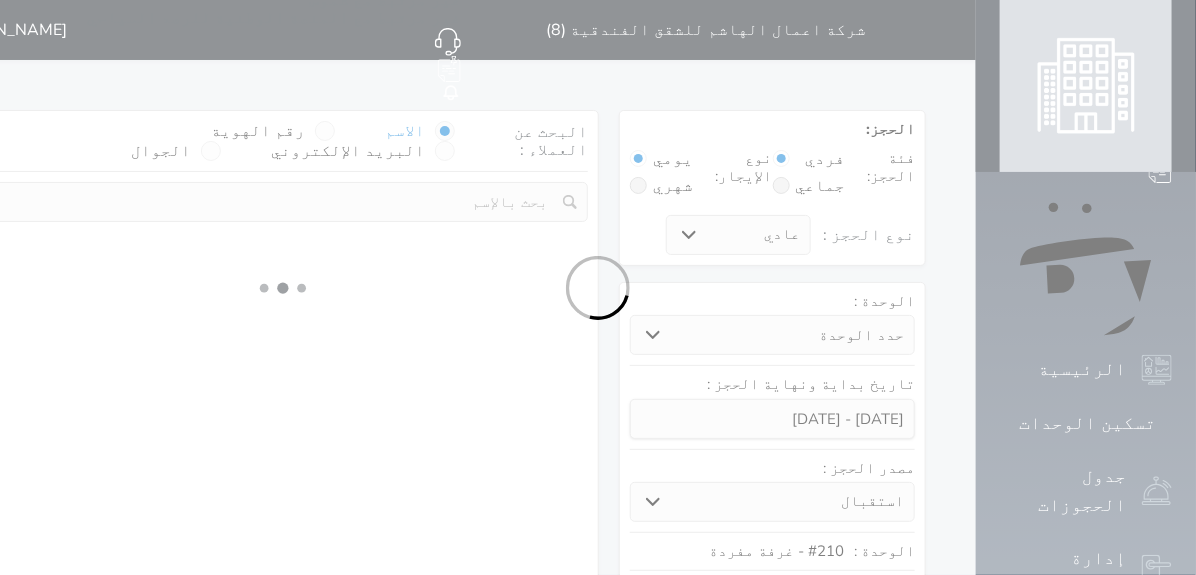 select on "1" 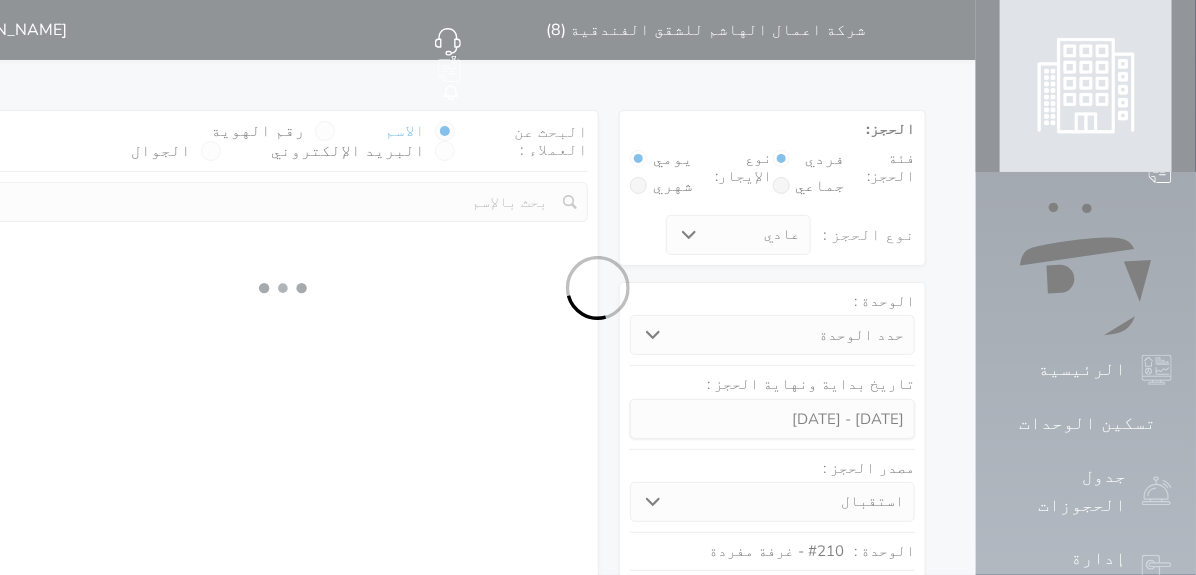 select 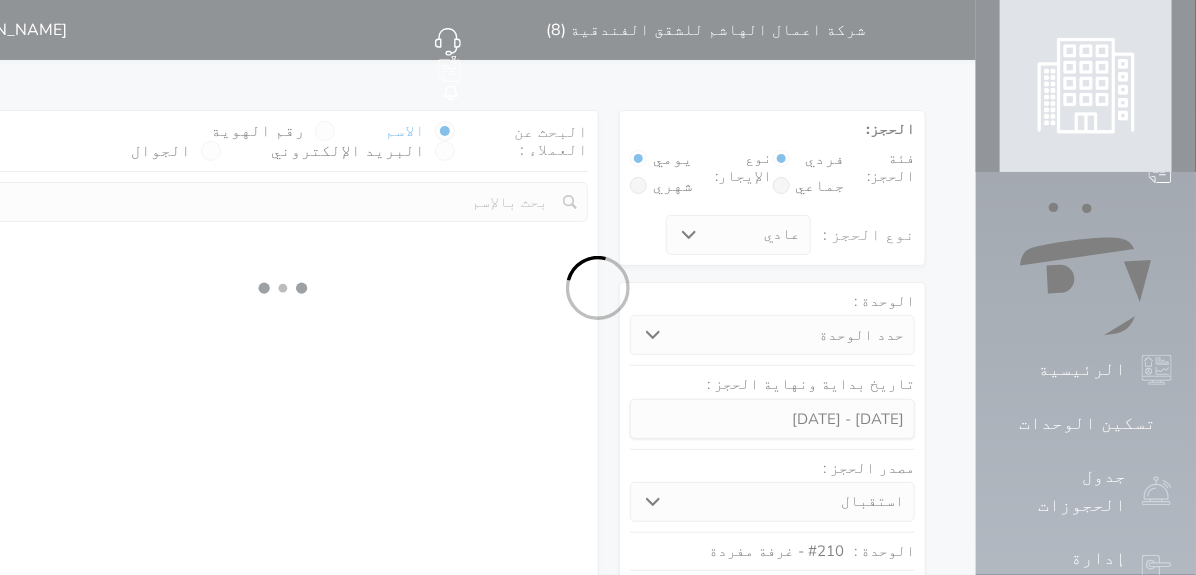 select on "7" 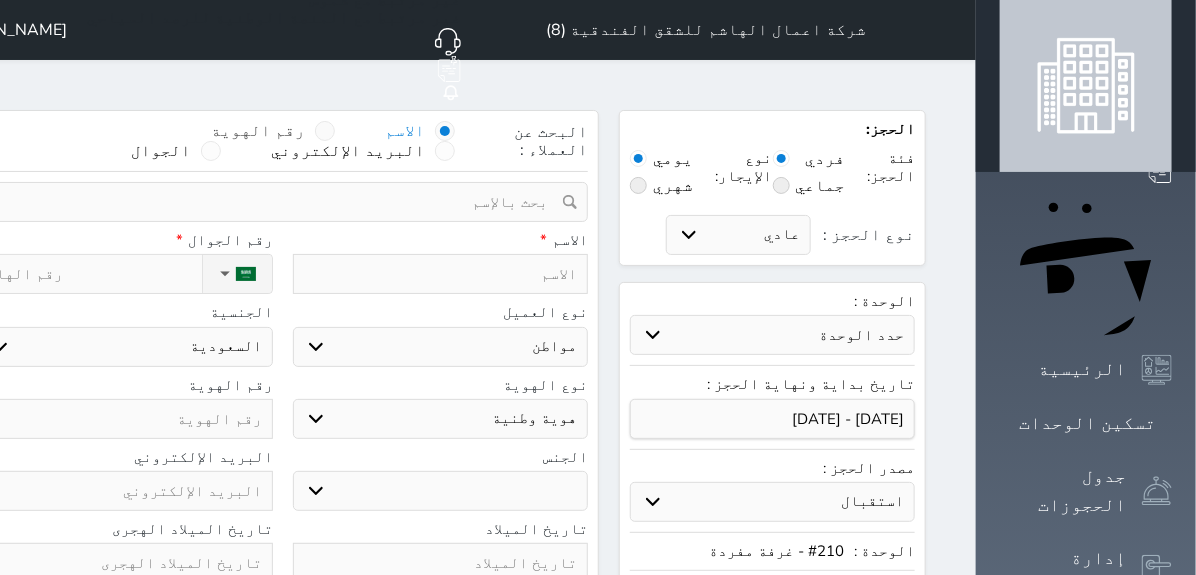 click at bounding box center [325, 131] 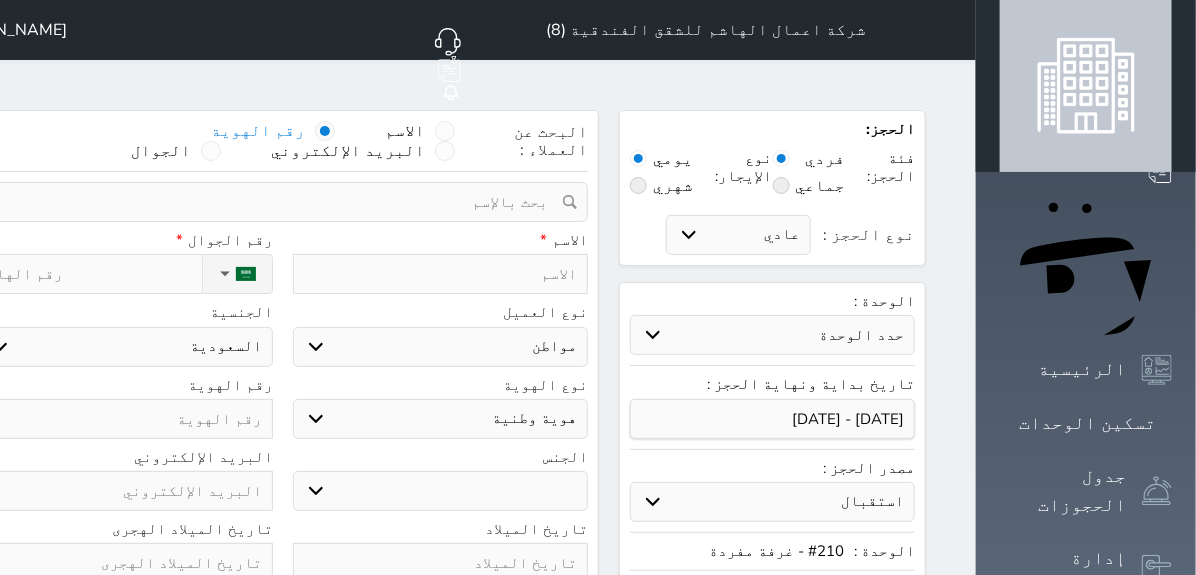 select 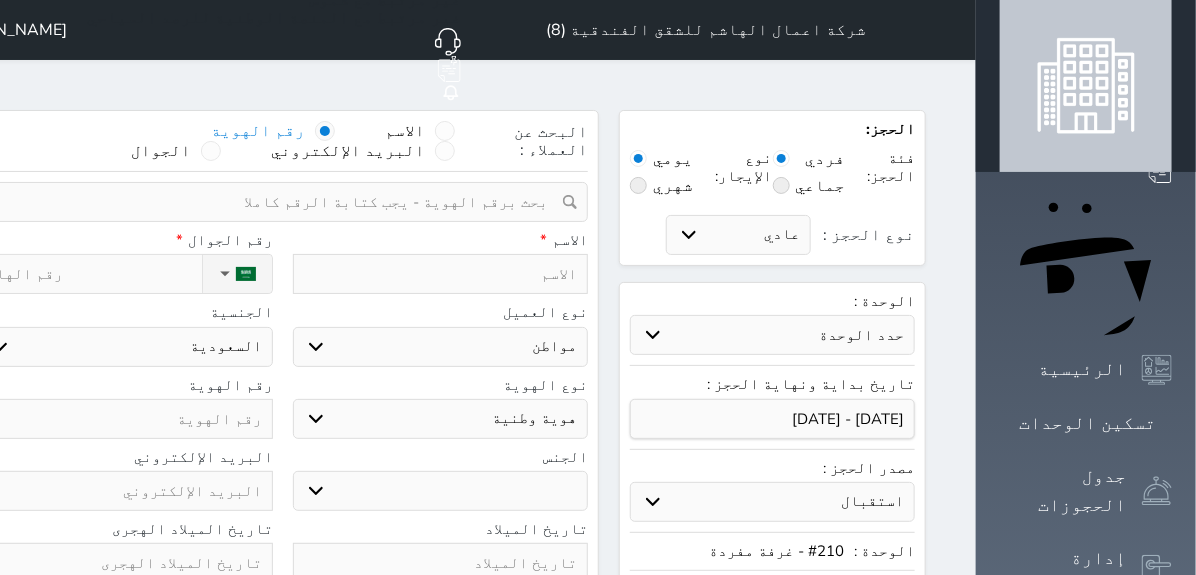 click at bounding box center (275, 202) 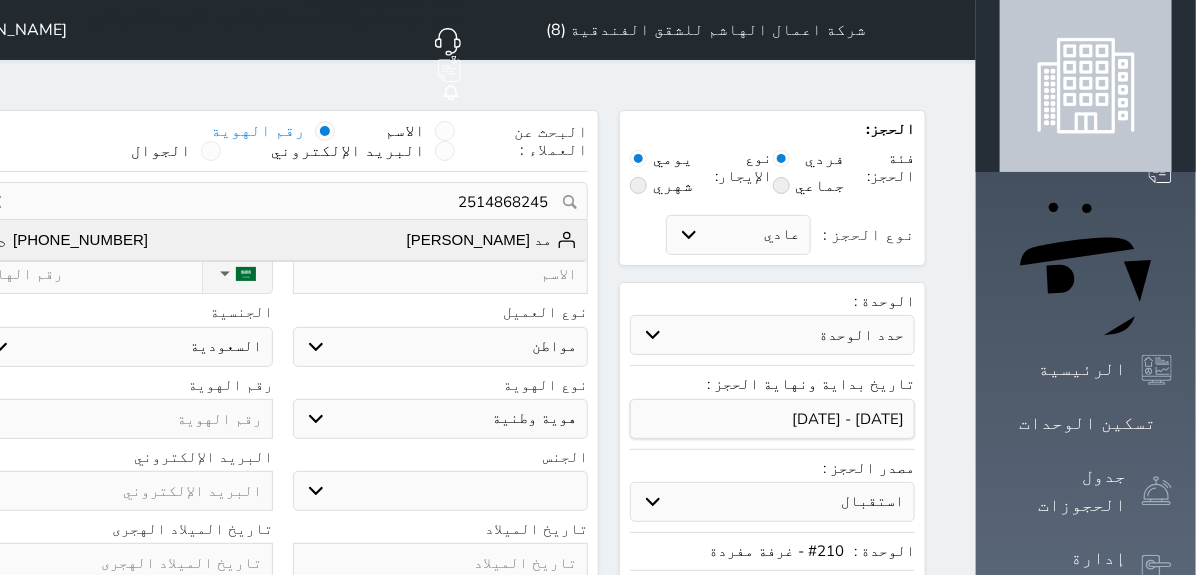click on "مد [PERSON_NAME]" at bounding box center [492, 240] 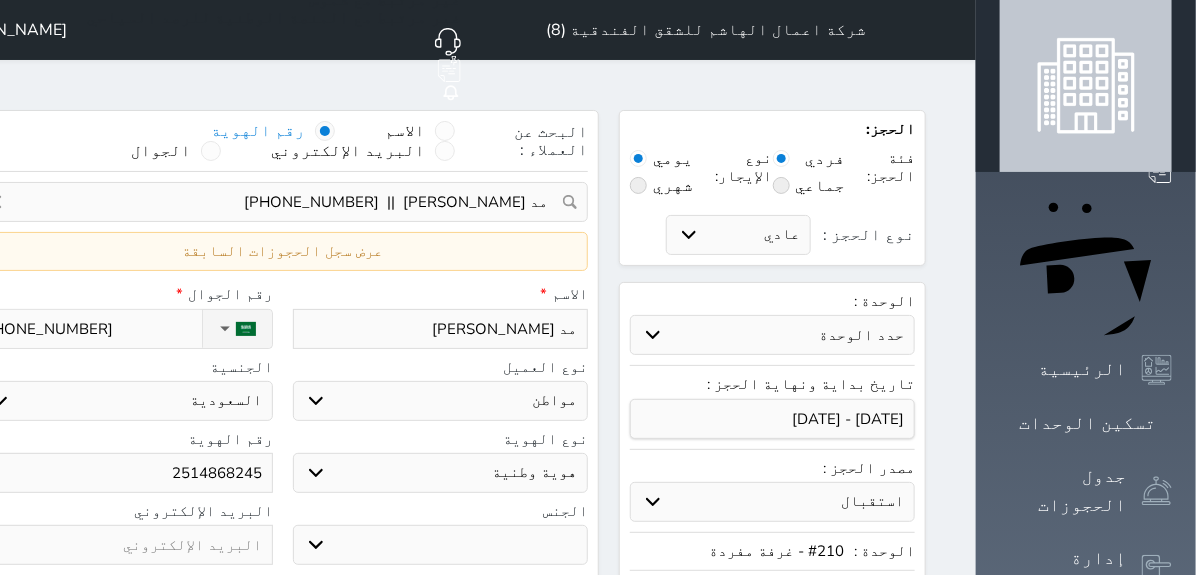 select 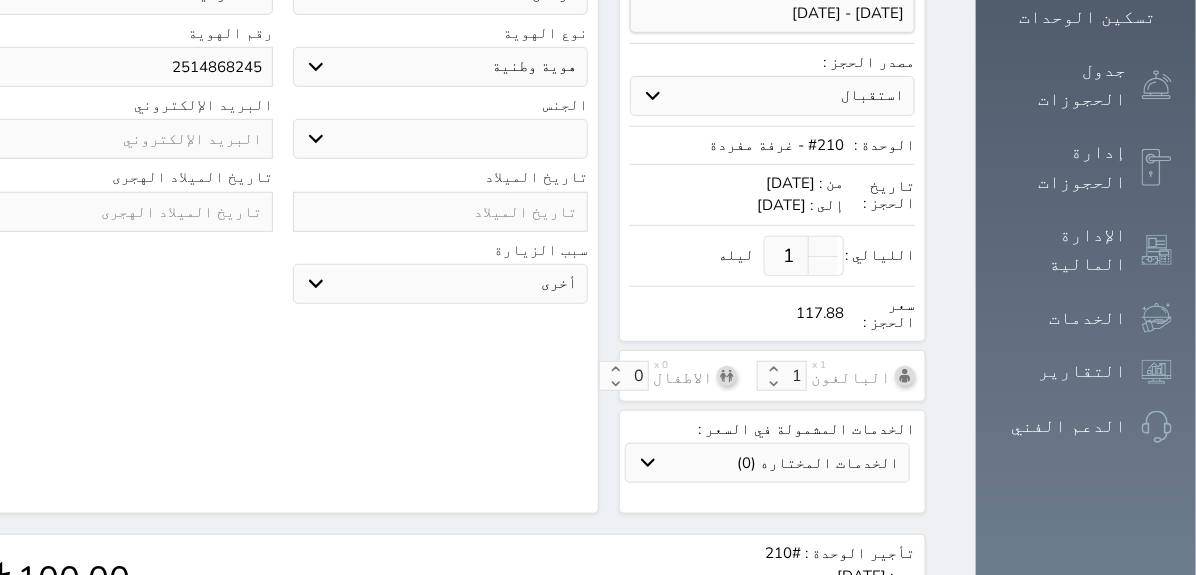 scroll, scrollTop: 444, scrollLeft: 0, axis: vertical 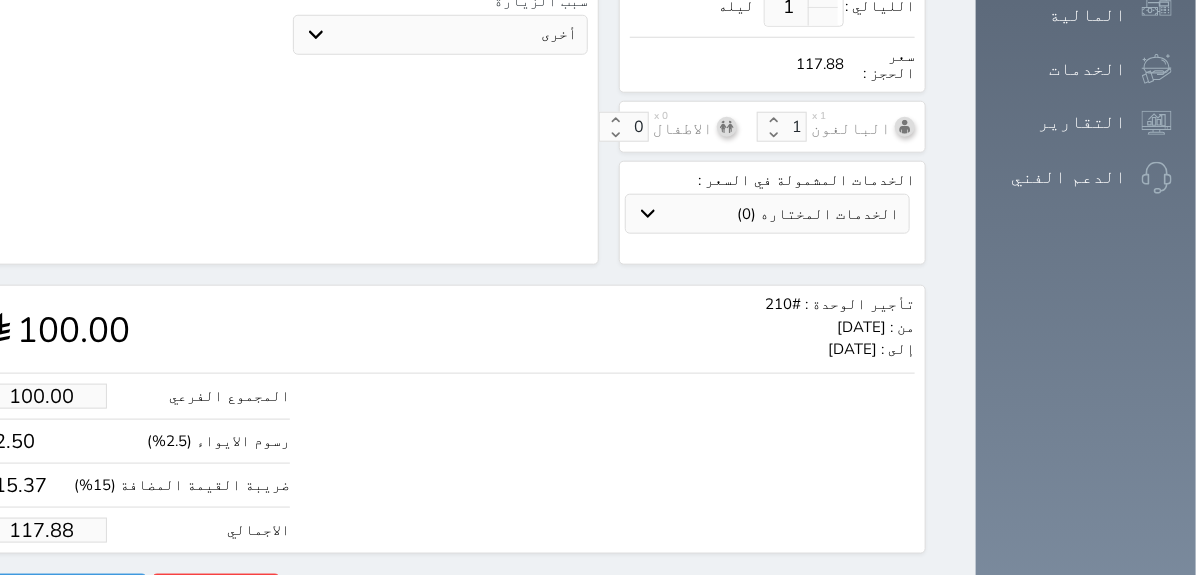 click on "117.88" at bounding box center [42, 530] 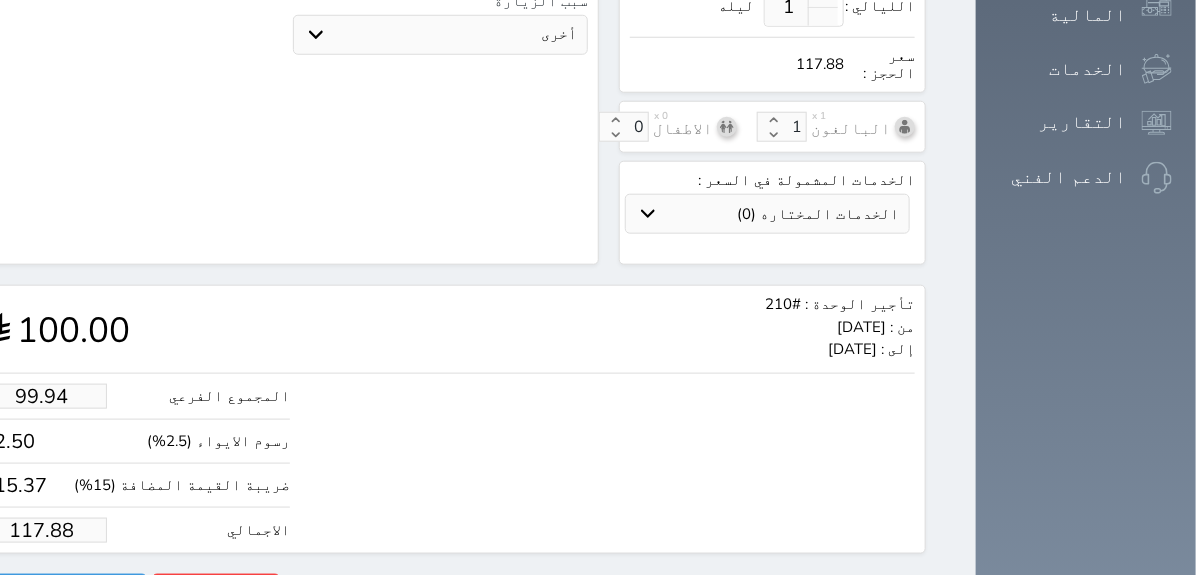 type on "117.8" 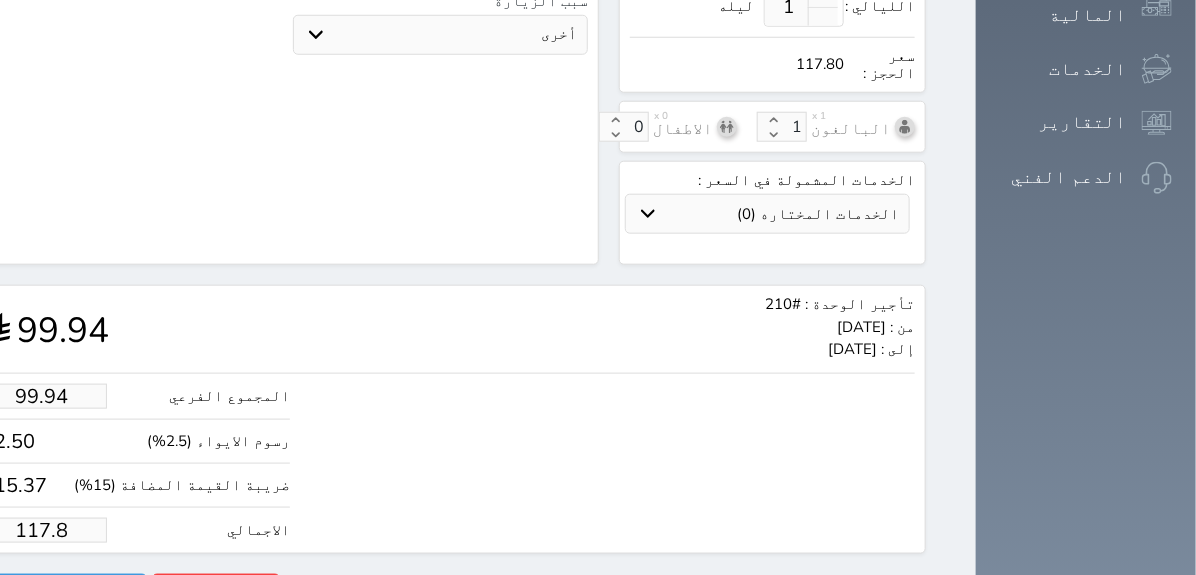 type on "117" 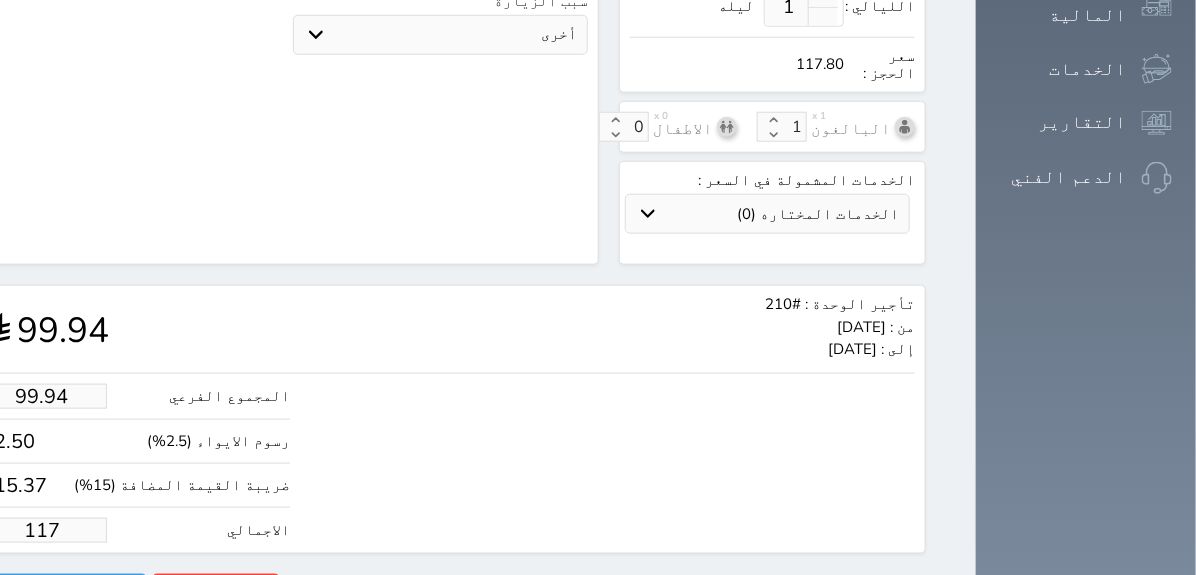 type on "9.33" 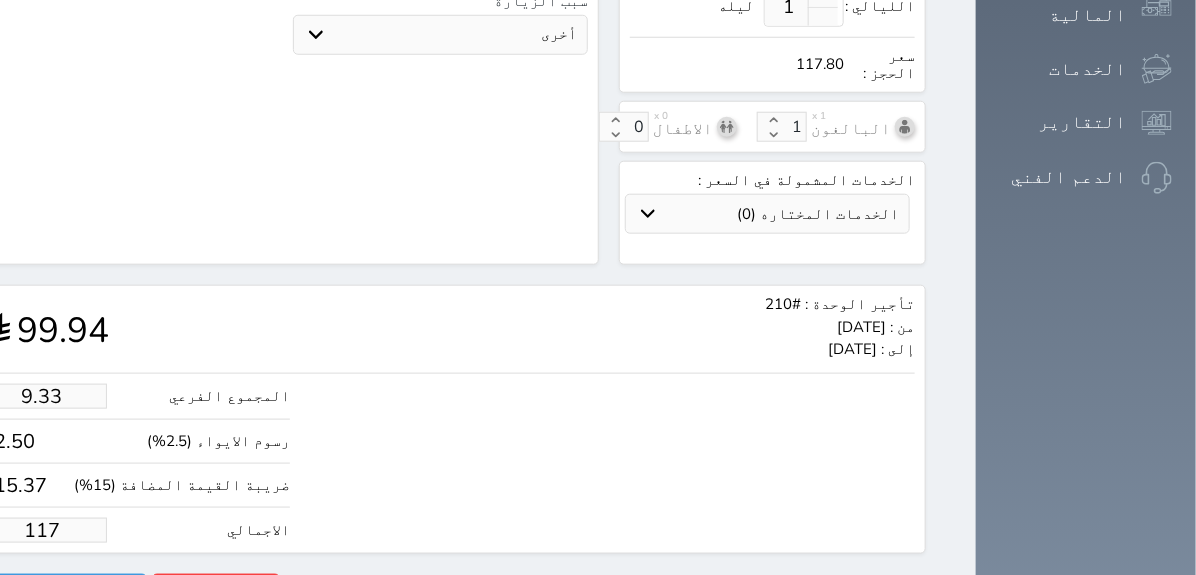 type on "11" 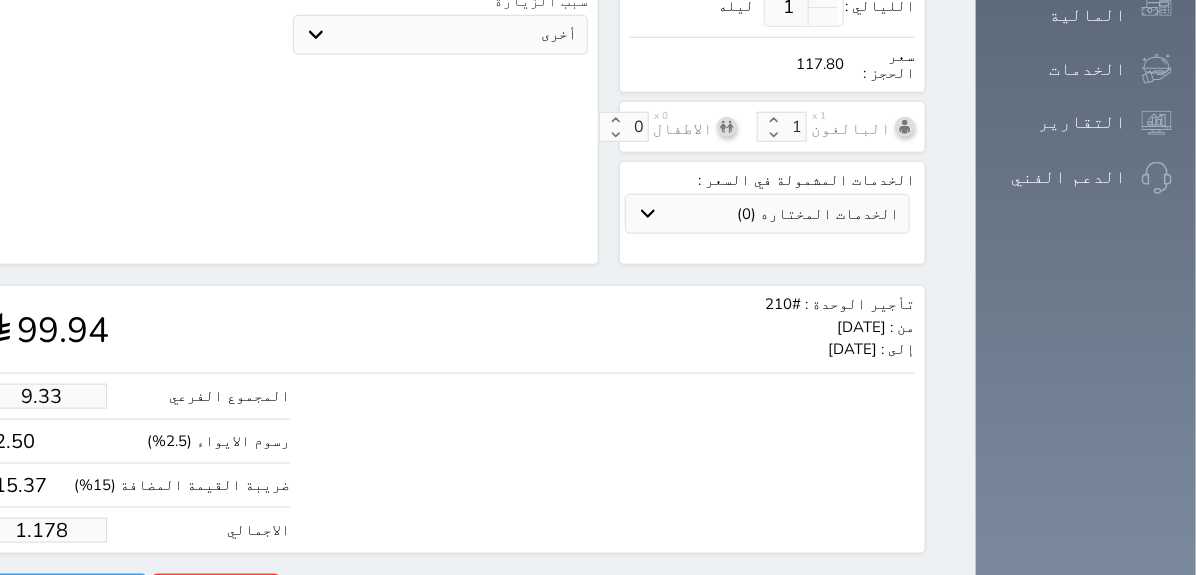 type on "1.17" 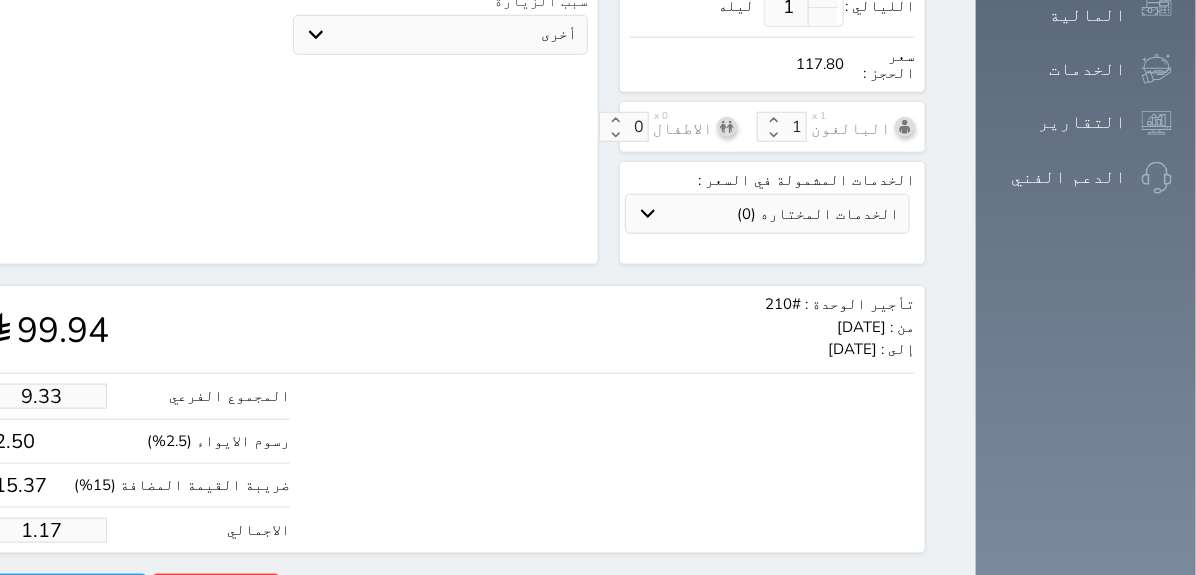 type on "1.00" 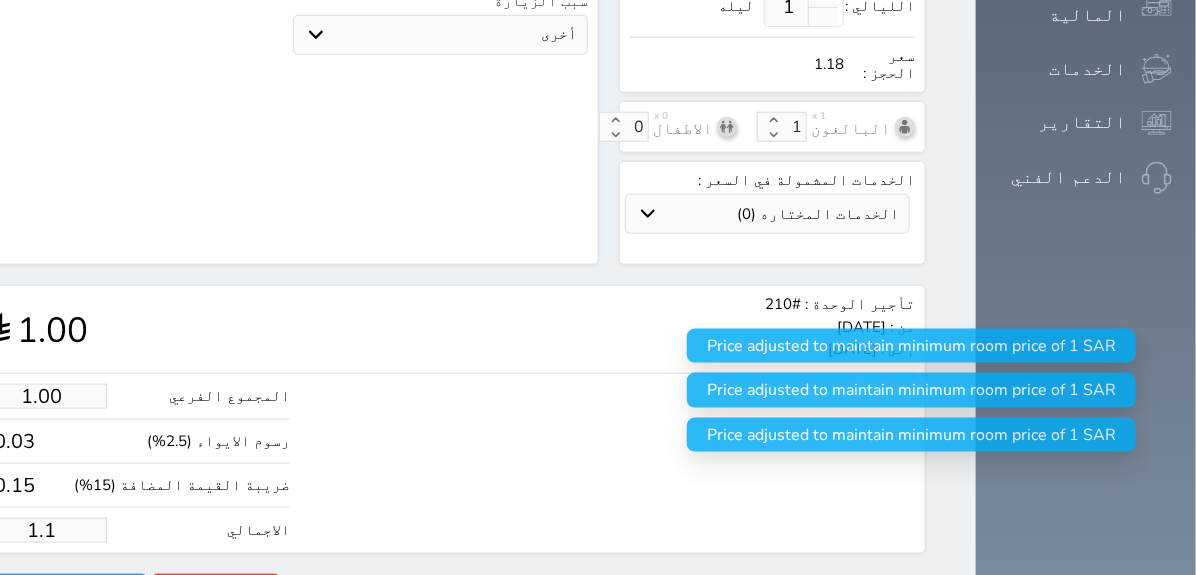 type on "1." 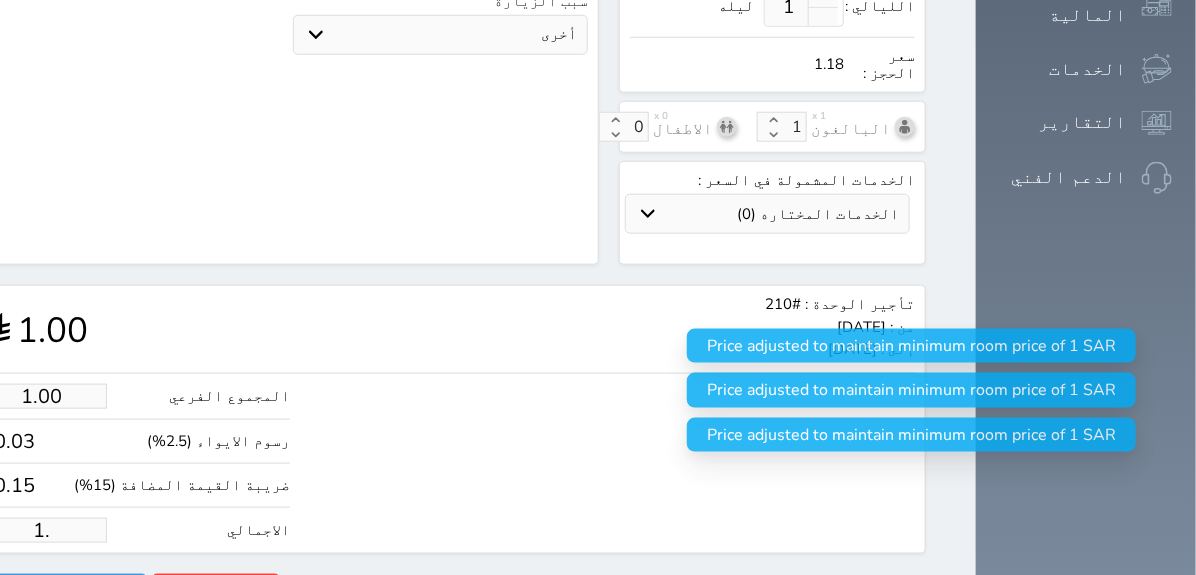 type on "1" 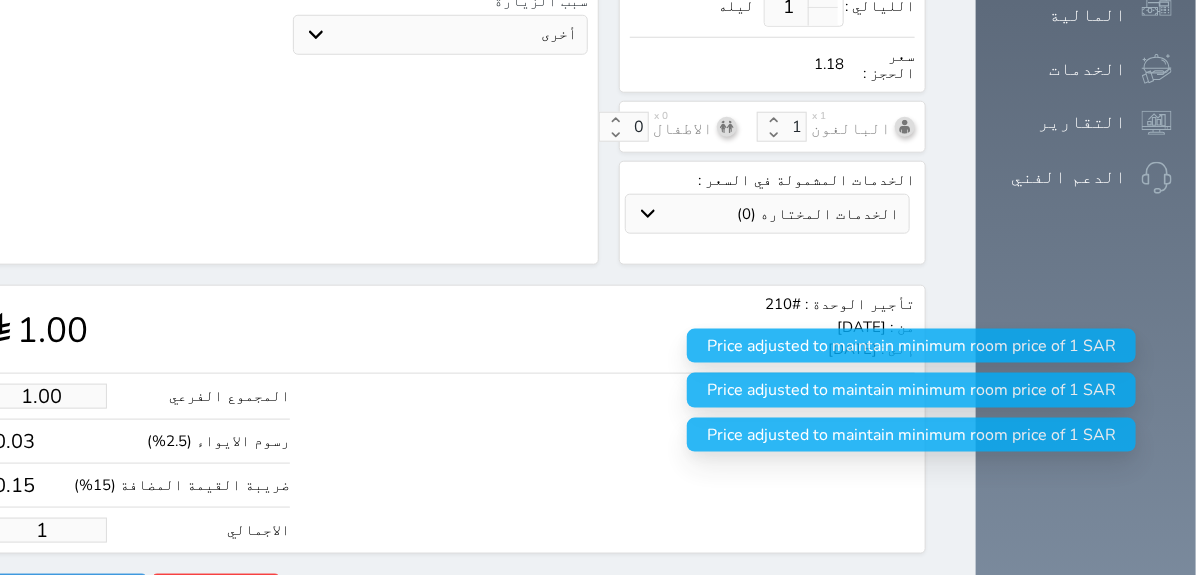 type 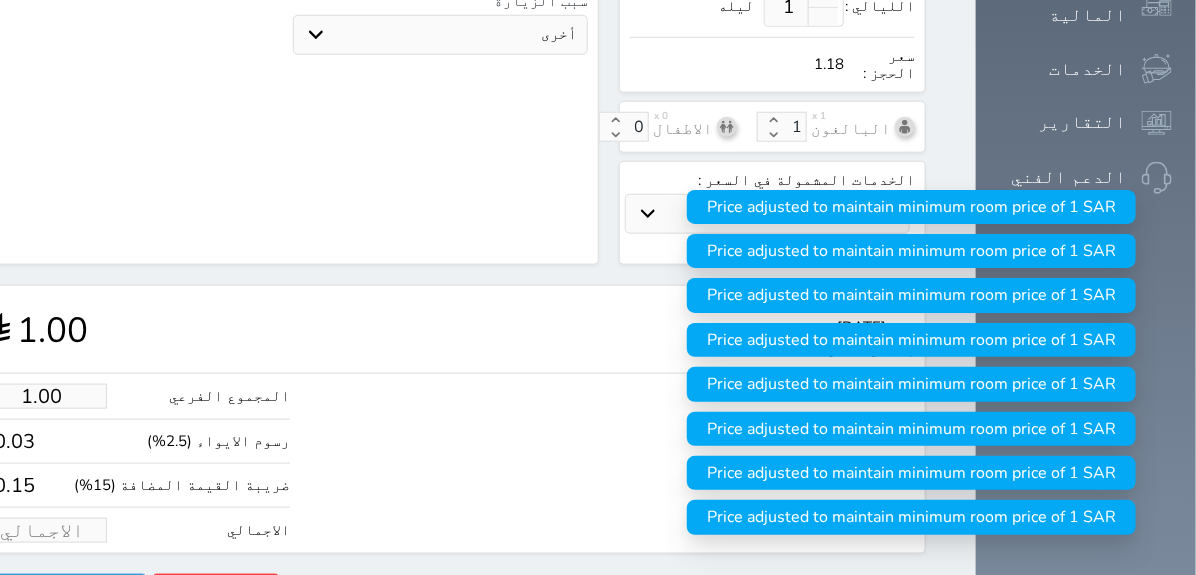 type on "5.09" 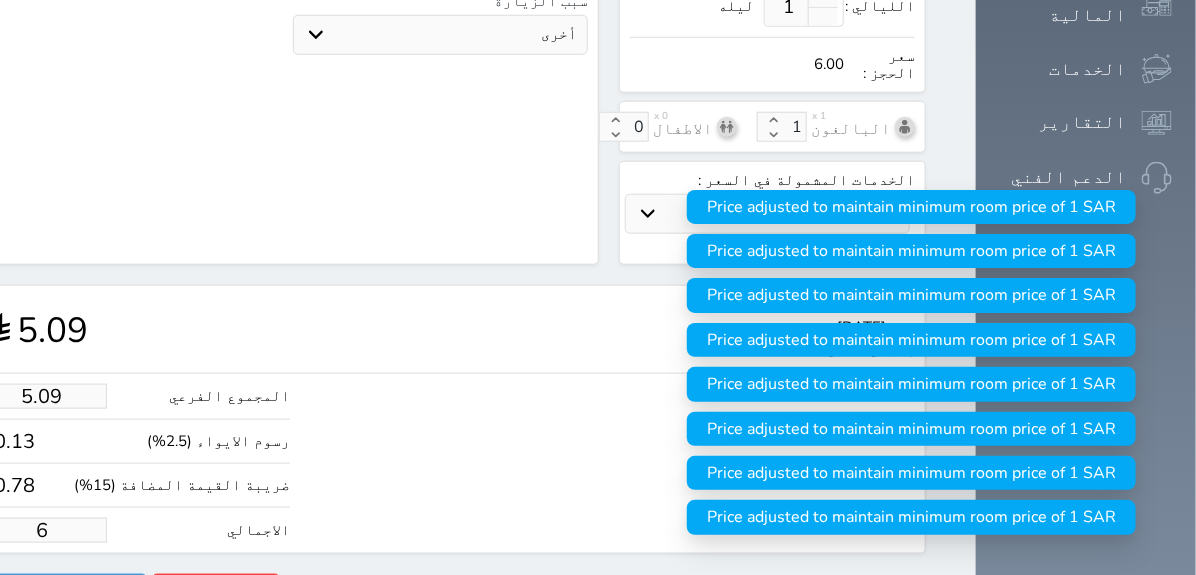 type on "50.90" 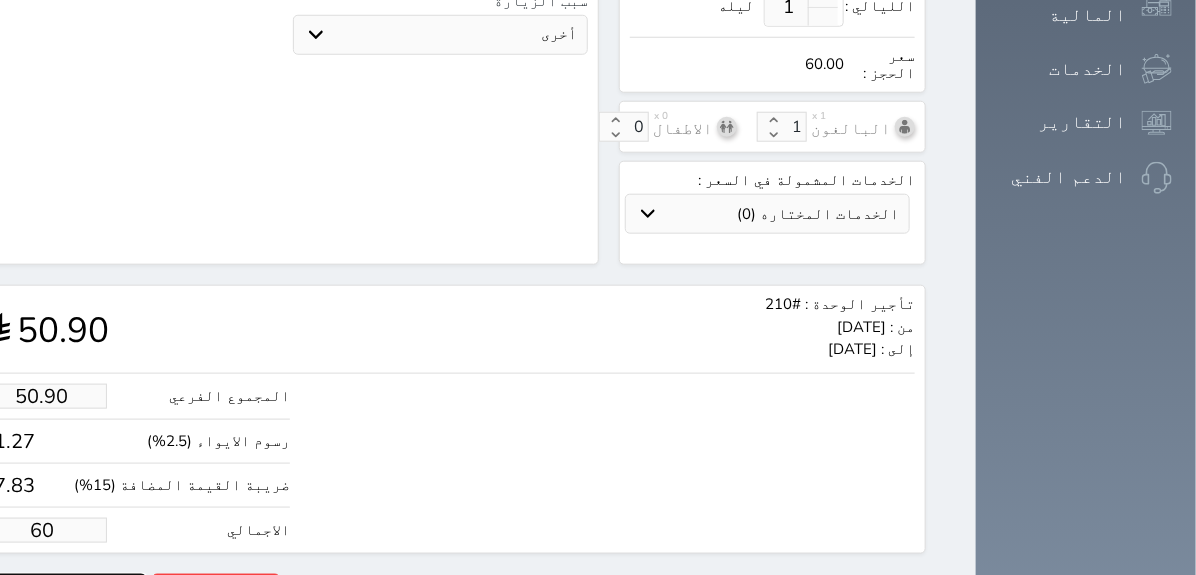 type on "60.00" 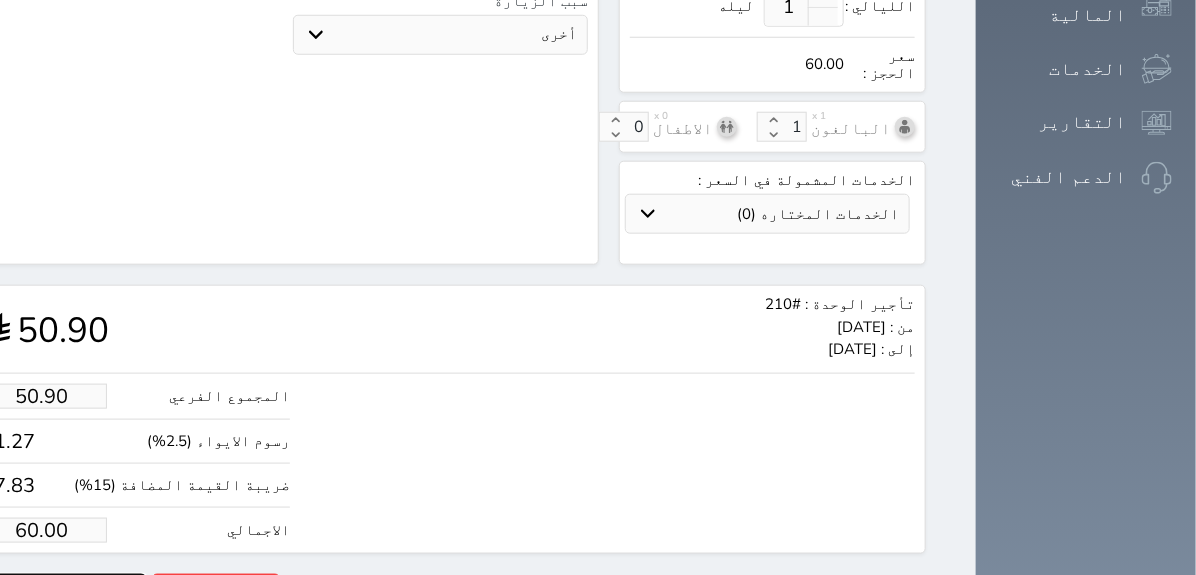 click on "حجز" at bounding box center (59, 591) 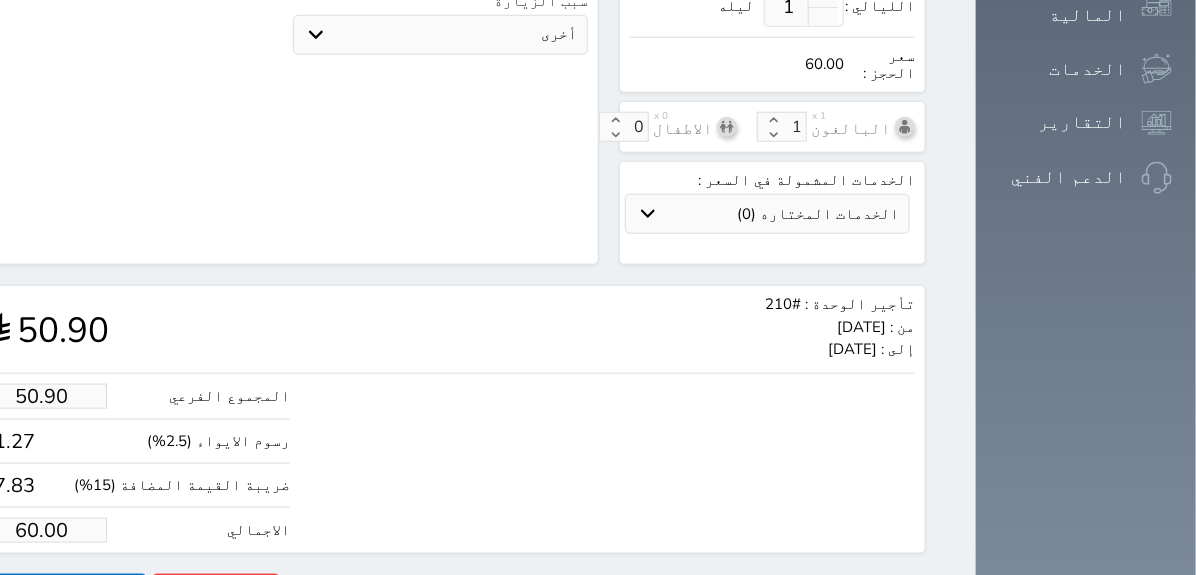 scroll, scrollTop: 332, scrollLeft: 0, axis: vertical 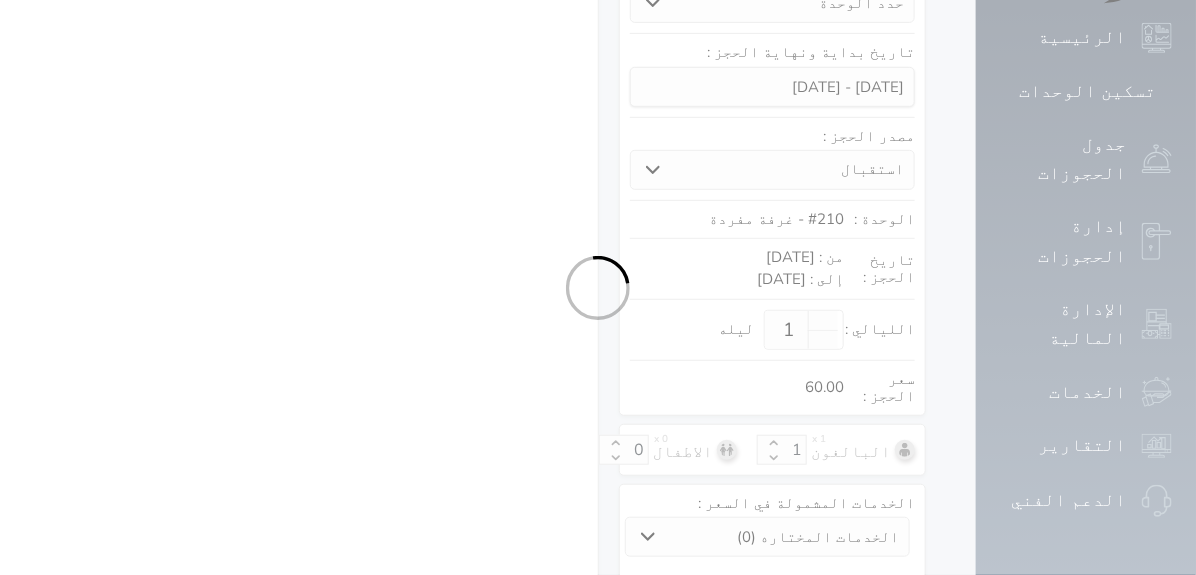 select on "1" 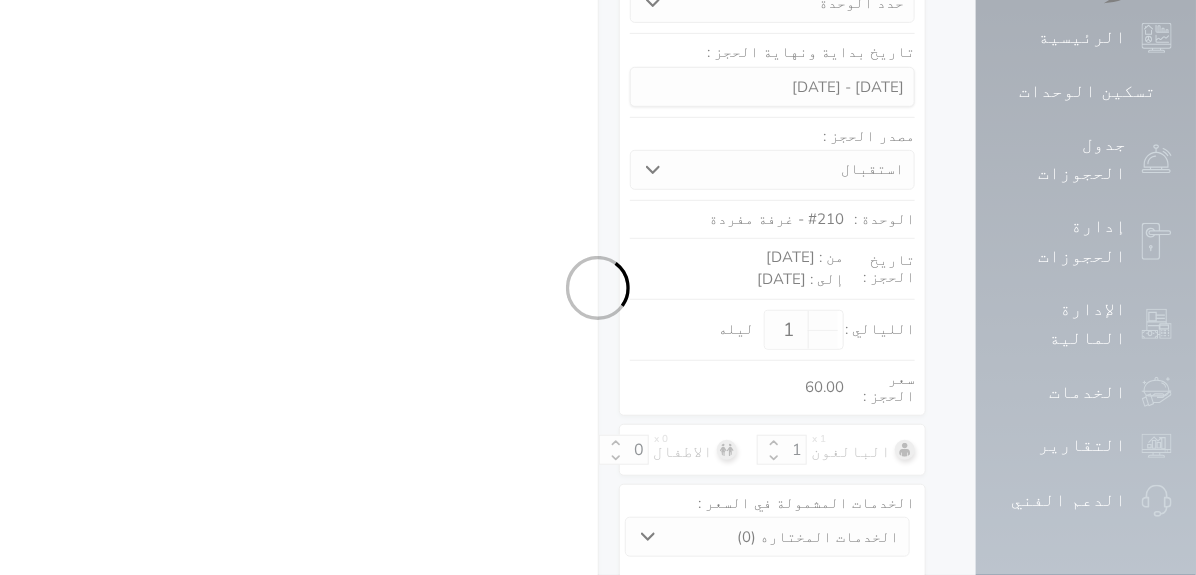 select on "113" 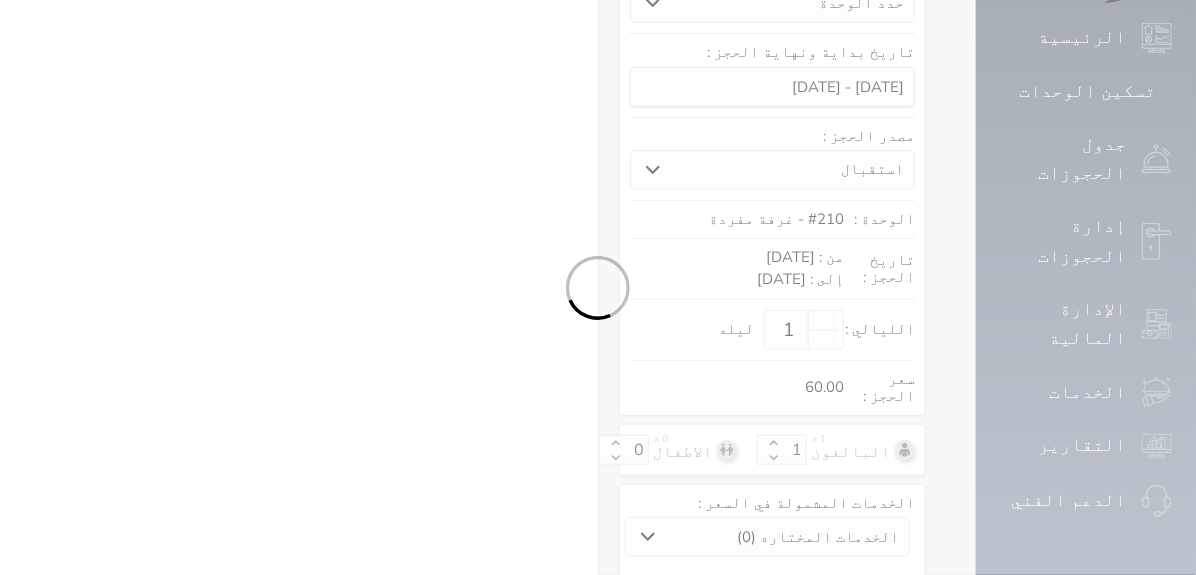 select on "1" 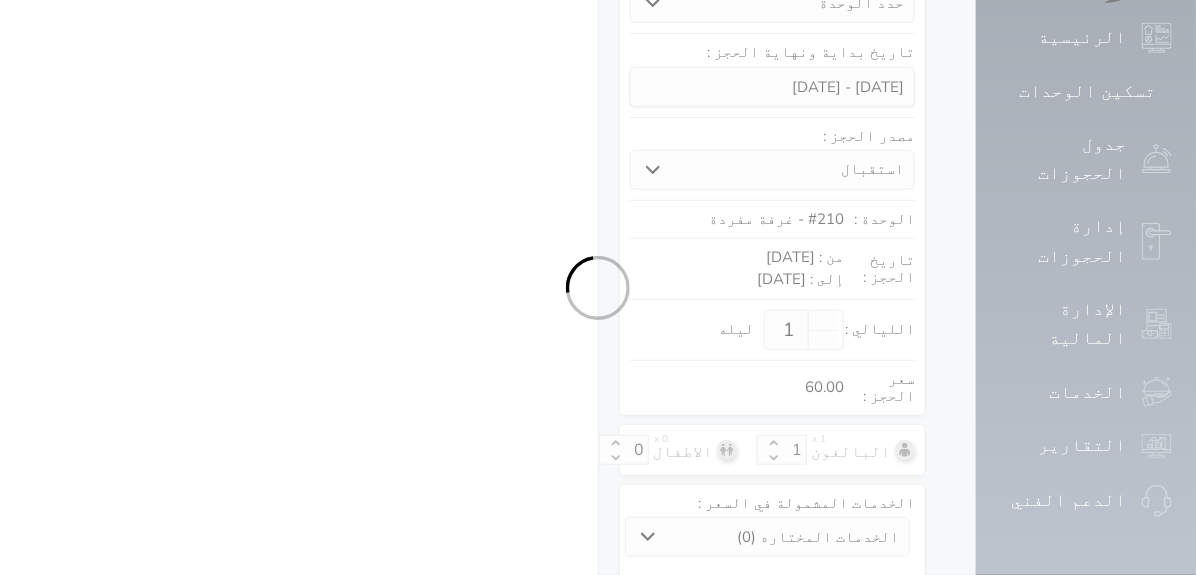 select 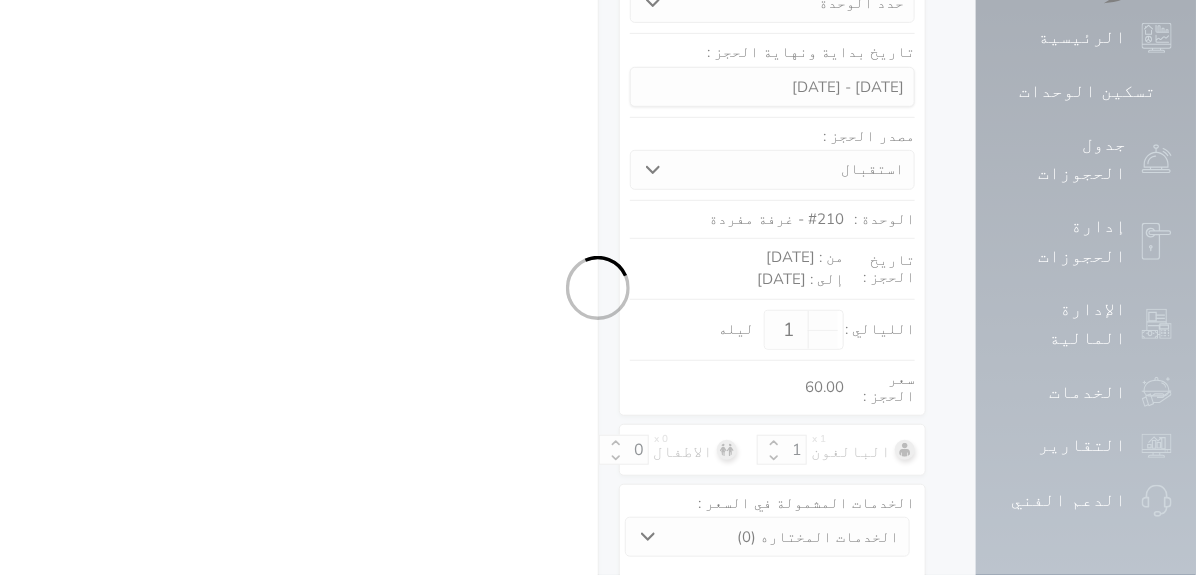 select on "7" 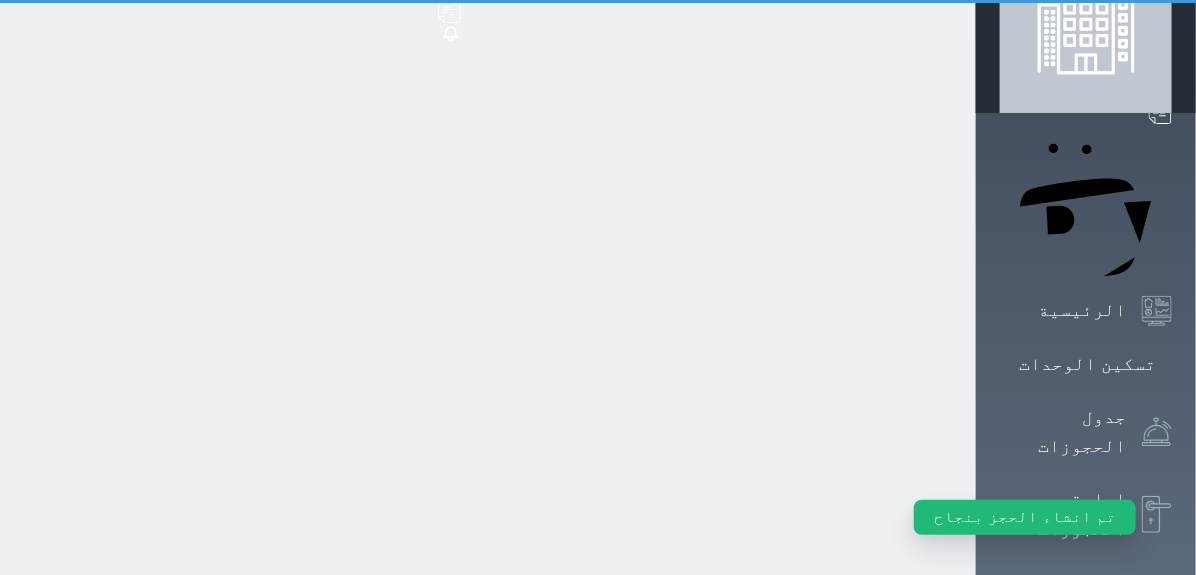 scroll, scrollTop: 0, scrollLeft: 0, axis: both 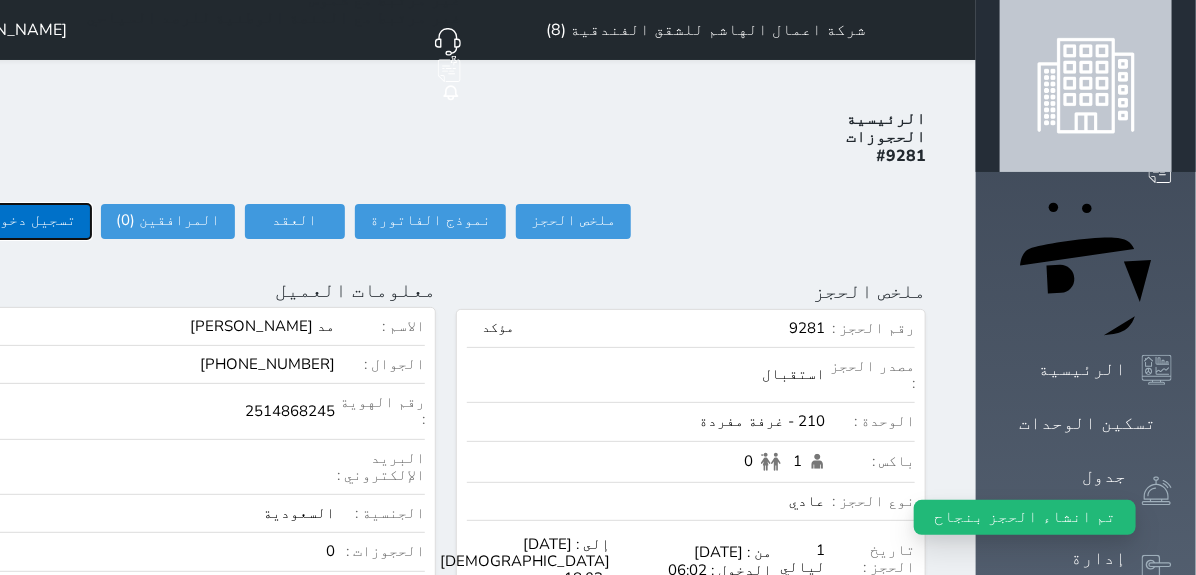 click on "تسجيل دخول" at bounding box center [33, 221] 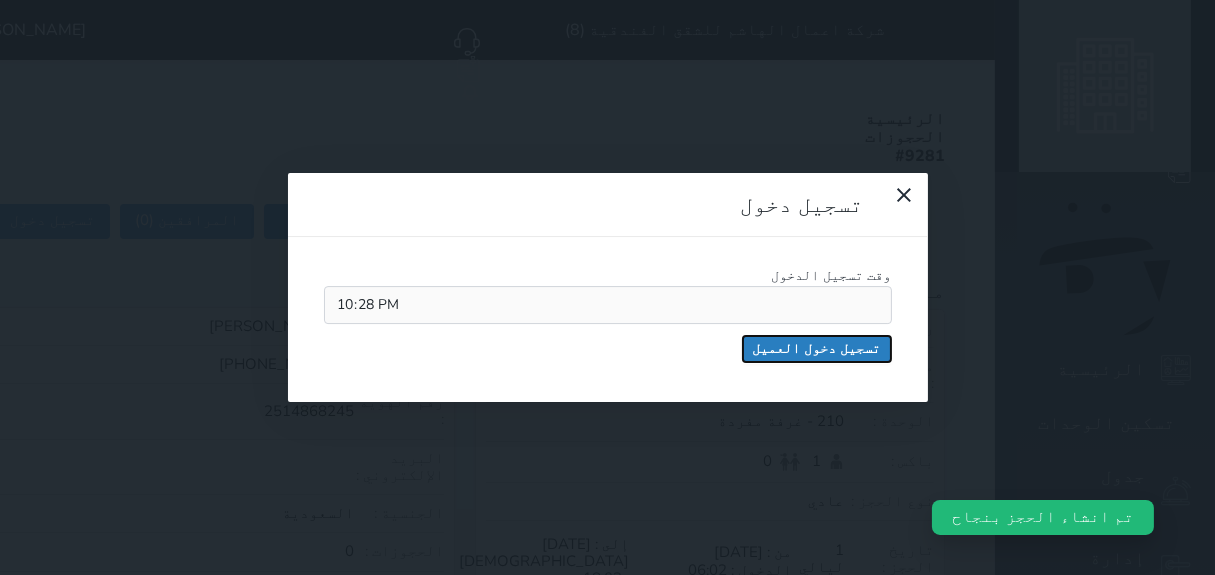 click on "تسجيل دخول العميل" at bounding box center [817, 349] 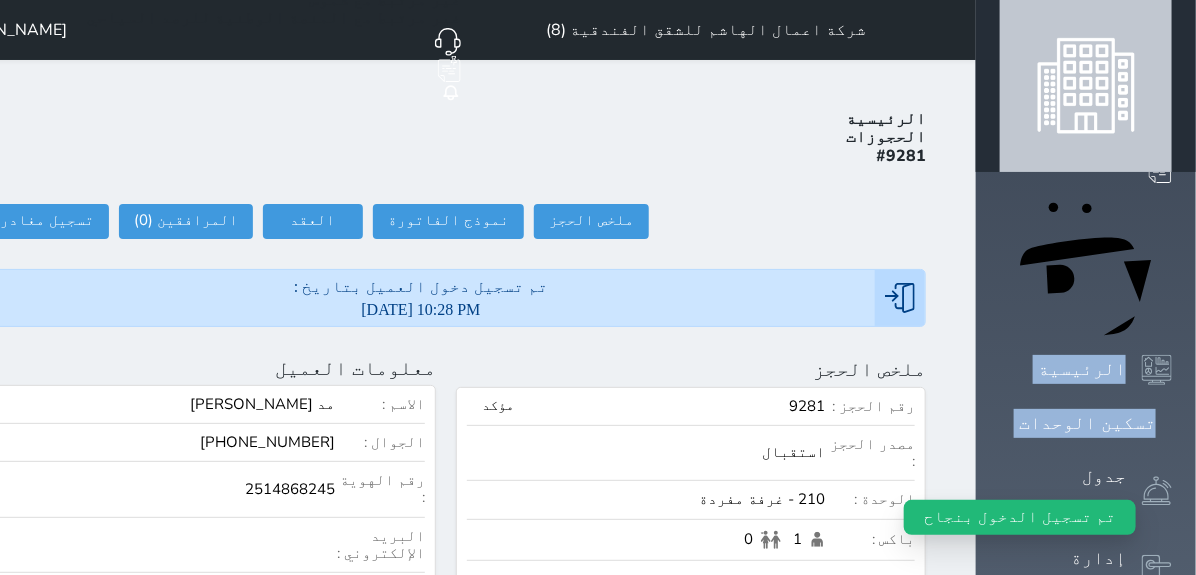 drag, startPoint x: 1193, startPoint y: 168, endPoint x: 1213, endPoint y: 234, distance: 68.96376 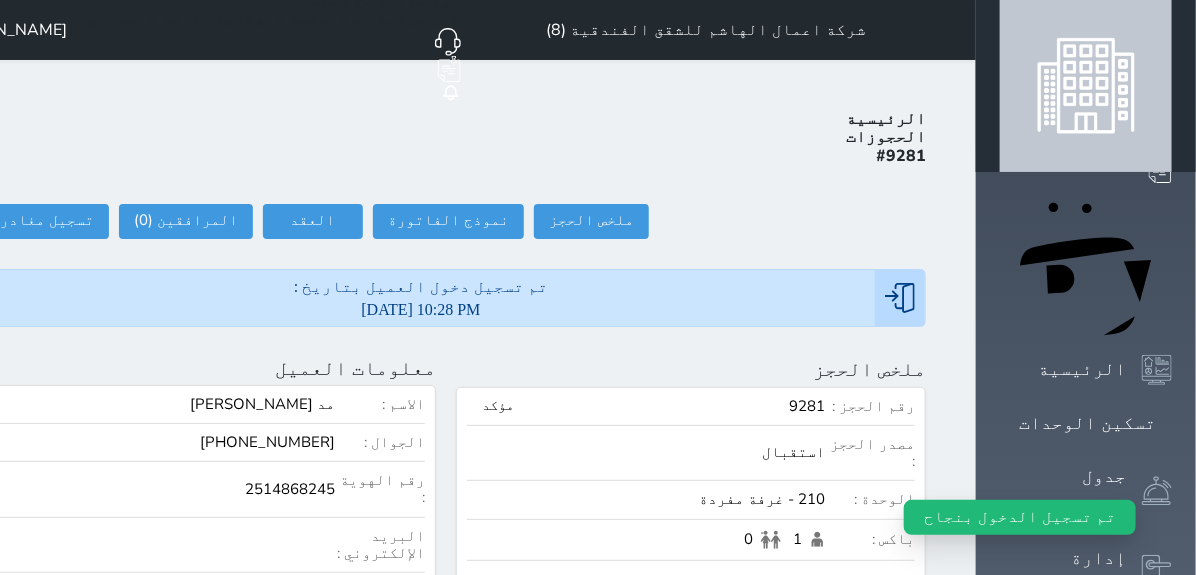 click on "الرئيسية   الحجوزات   #9281         ملخص الحجز         ملخص الحجز #9281                           نموذج الفاتورة           العقد         العقد #9281                                   العقود الموقعه #9281
العقود الموقعه (0)
#   تاريخ التوقيع   الاجرائات       المرافقين (0)         المرافقين                 البحث عن المرافقين :        الاسم       رقم الهوية       البريد الإلكتروني       الجوال           تغيير العميل              الاسم *     الجنس    اختر الجنس   ذكر انثى   تاريخ الميلاد         تاريخ الميلاد الهجرى         صلة القرابة
اختر صلة القرابة   ابن ابنه زوجة اخ اخت اب ام زوج أخرى   نوع العميل   اختر نوع   مواطن مواطن خليجي زائر" at bounding box center (446, 940) 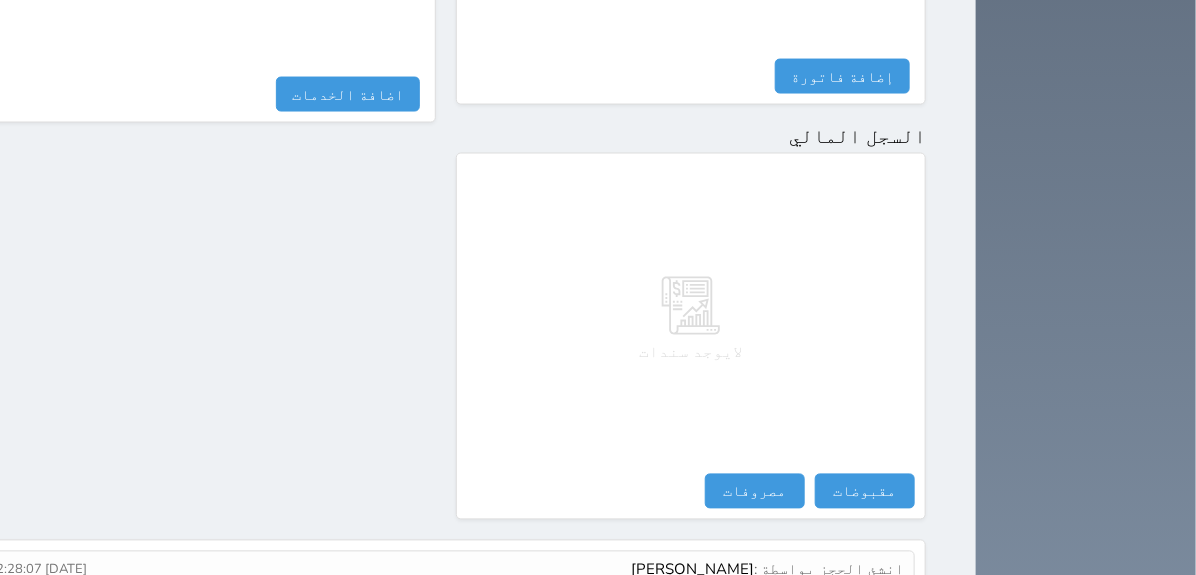 scroll, scrollTop: 1138, scrollLeft: 0, axis: vertical 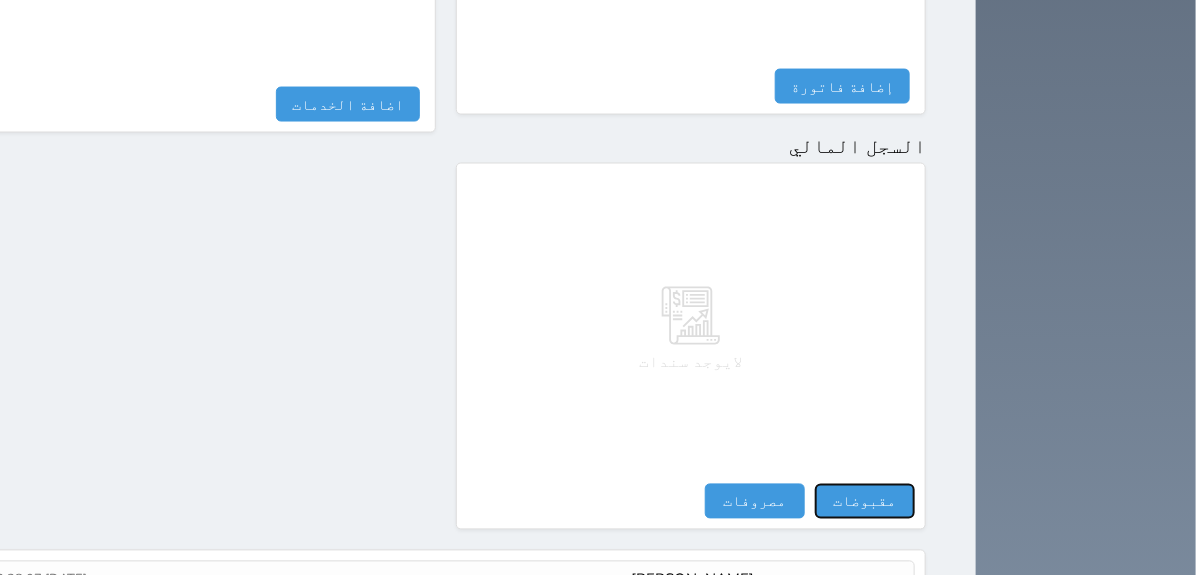 click on "مقبوضات" at bounding box center (865, 501) 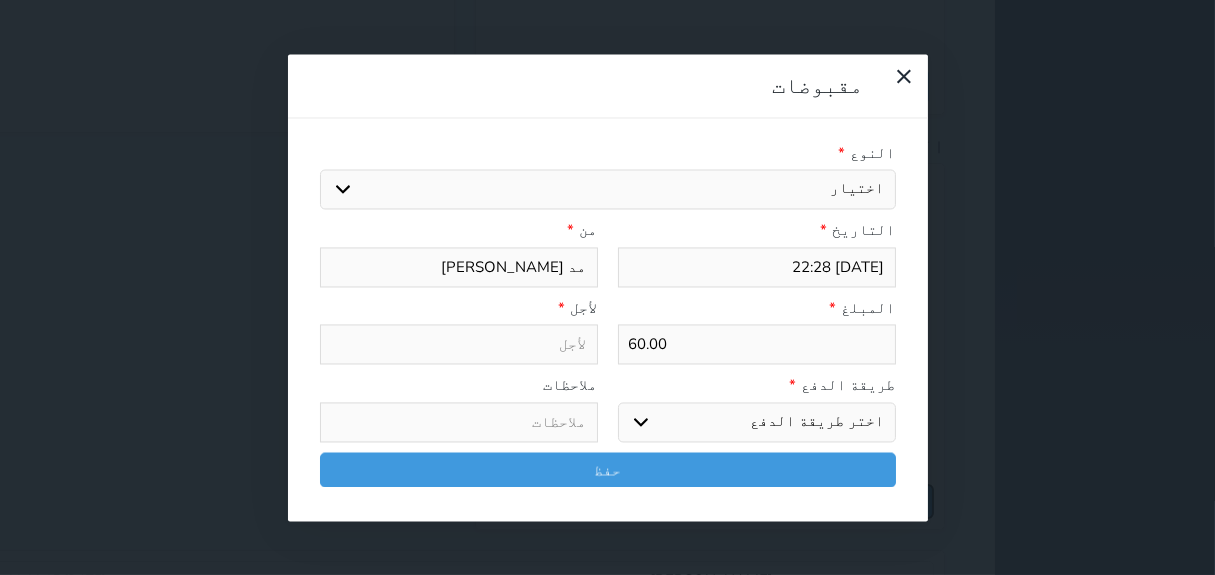 select 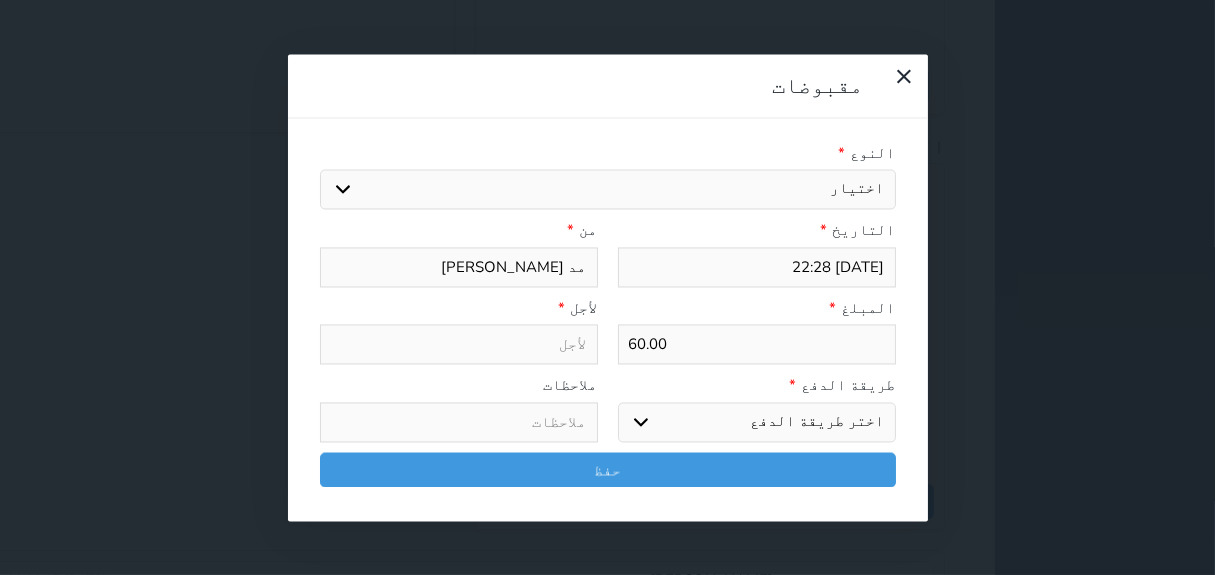 click on "اختيار   مقبوضات عامة قيمة إيجار فواتير تامين عربون لا ينطبق آخر مغسلة واي فاي - الإنترنت مواقف السيارات طعام الأغذية والمشروبات مشروبات المشروبات الباردة المشروبات الساخنة الإفطار غداء عشاء مخبز و كعك حمام سباحة الصالة الرياضية سبا و خدمات الجمال اختيار وإسقاط (خدمات النقل) ميني بار كابل - تلفزيون سرير إضافي تصفيف الشعر التسوق خدمات الجولات السياحية المنظمة خدمات الدليل السياحي" at bounding box center [608, 190] 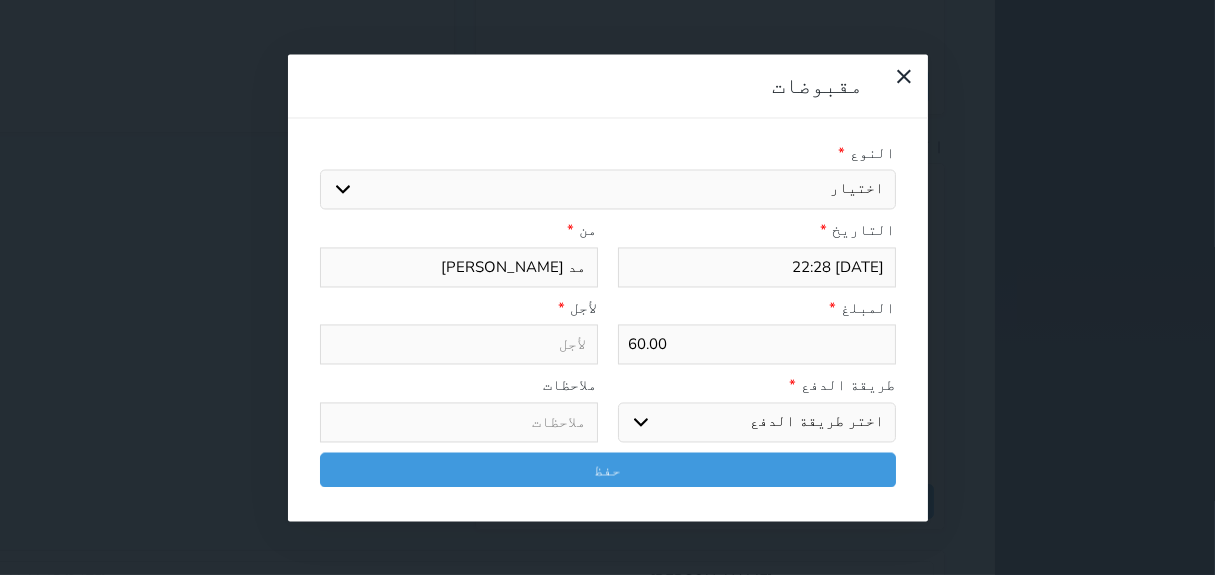 select on "77519" 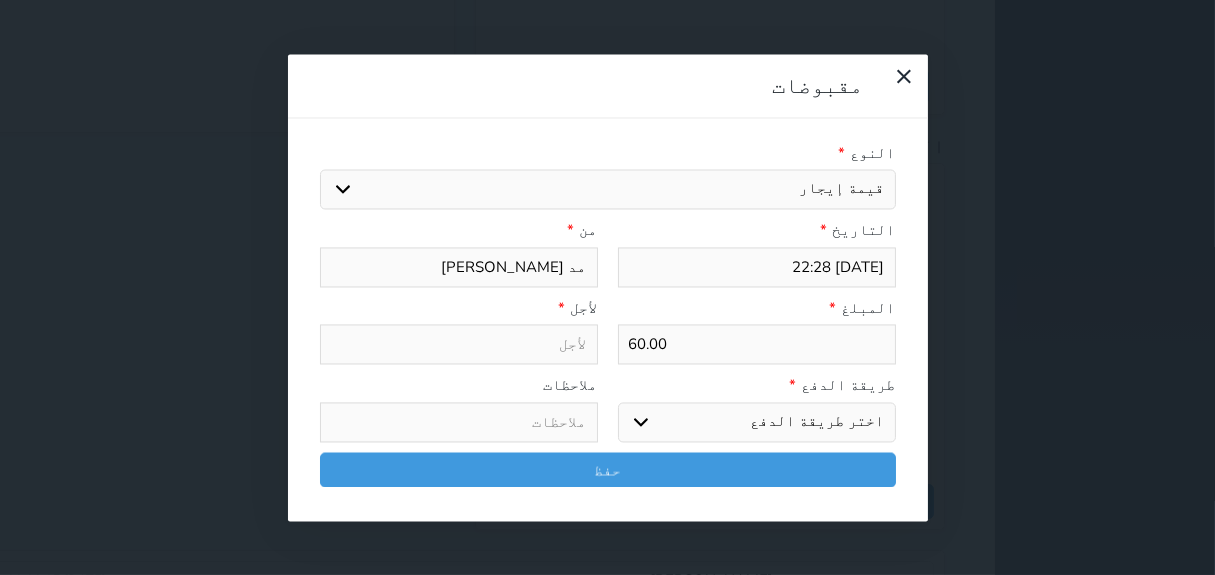 click on "اختيار   مقبوضات عامة قيمة إيجار فواتير تامين عربون لا ينطبق آخر مغسلة واي فاي - الإنترنت مواقف السيارات طعام الأغذية والمشروبات مشروبات المشروبات الباردة المشروبات الساخنة الإفطار غداء عشاء مخبز و كعك حمام سباحة الصالة الرياضية سبا و خدمات الجمال اختيار وإسقاط (خدمات النقل) ميني بار كابل - تلفزيون سرير إضافي تصفيف الشعر التسوق خدمات الجولات السياحية المنظمة خدمات الدليل السياحي" at bounding box center [608, 190] 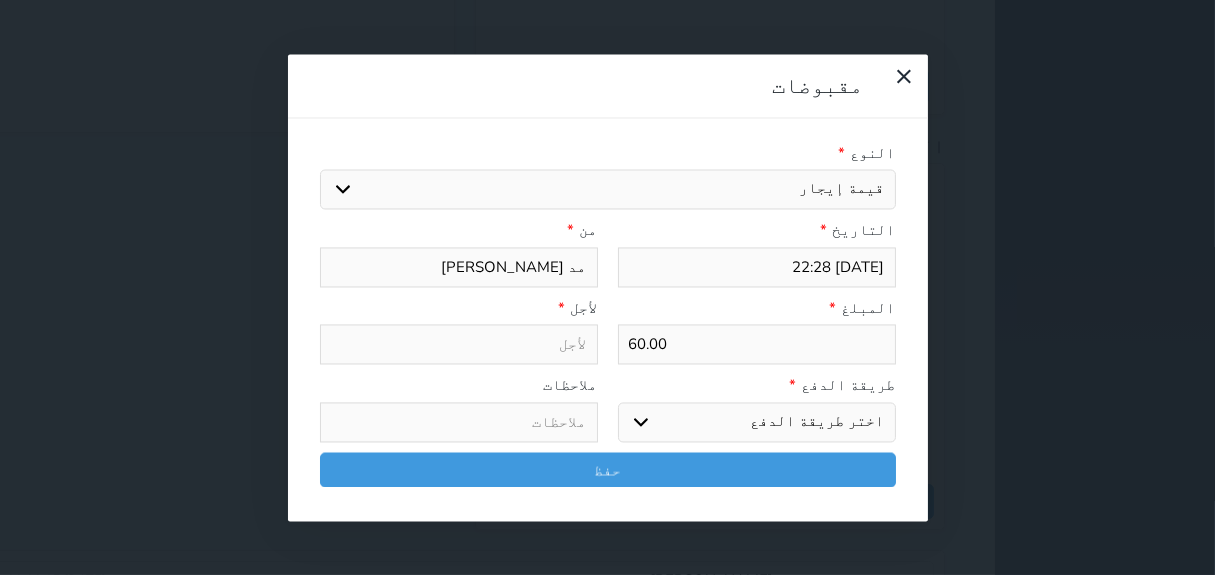 type on "قيمة إيجار - الوحدة - 210" 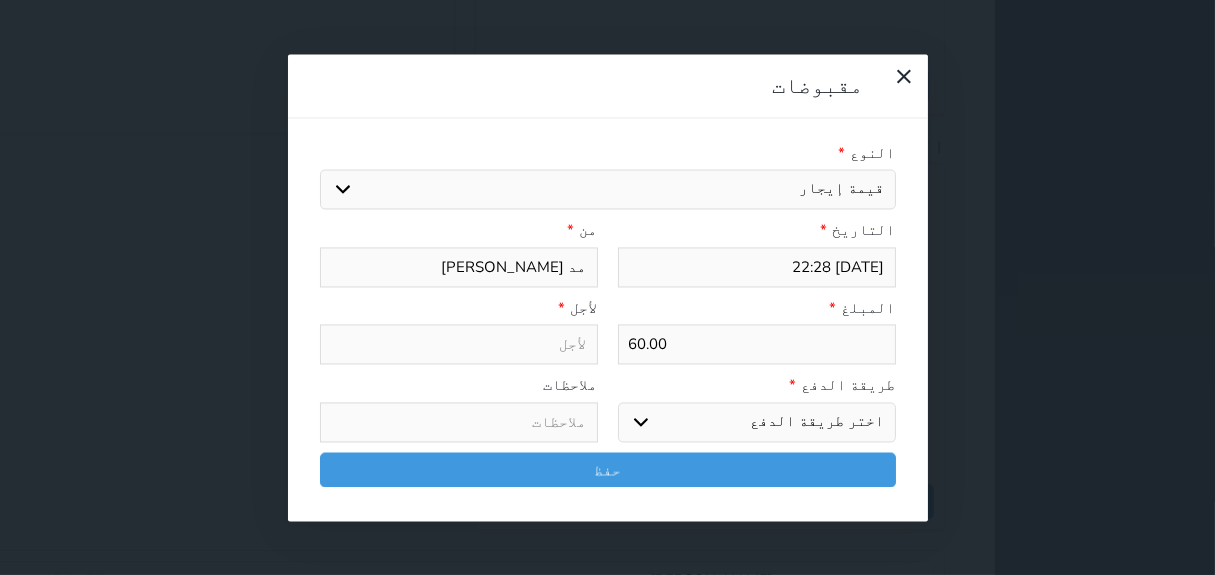select 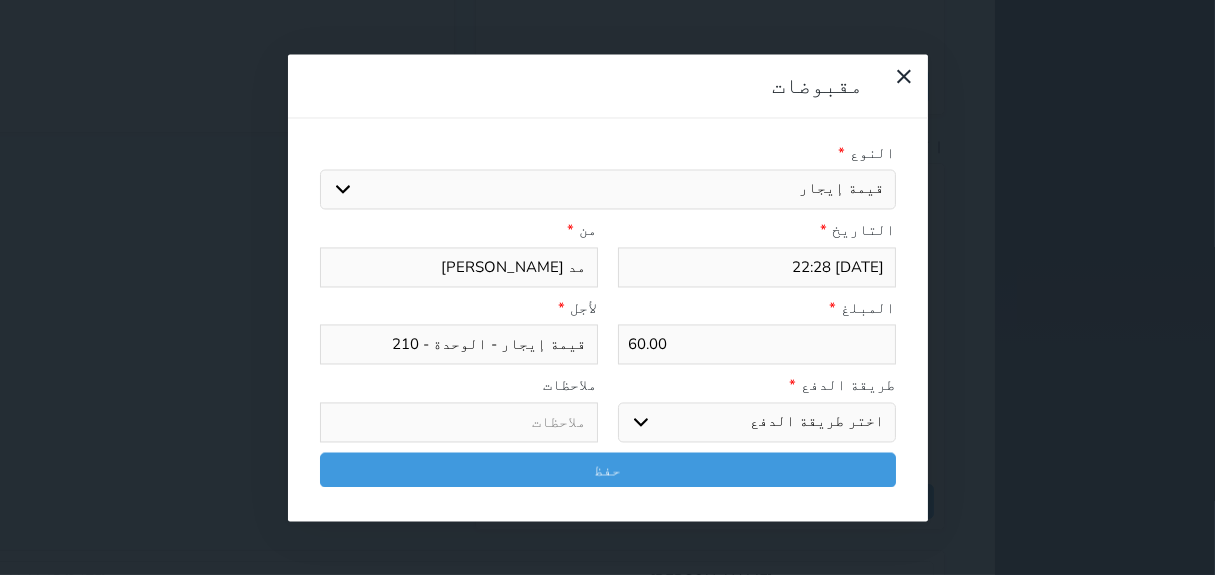 click on "اختر طريقة الدفع   دفع نقدى   تحويل بنكى   مدى   بطاقة ائتمان   آجل" at bounding box center (757, 422) 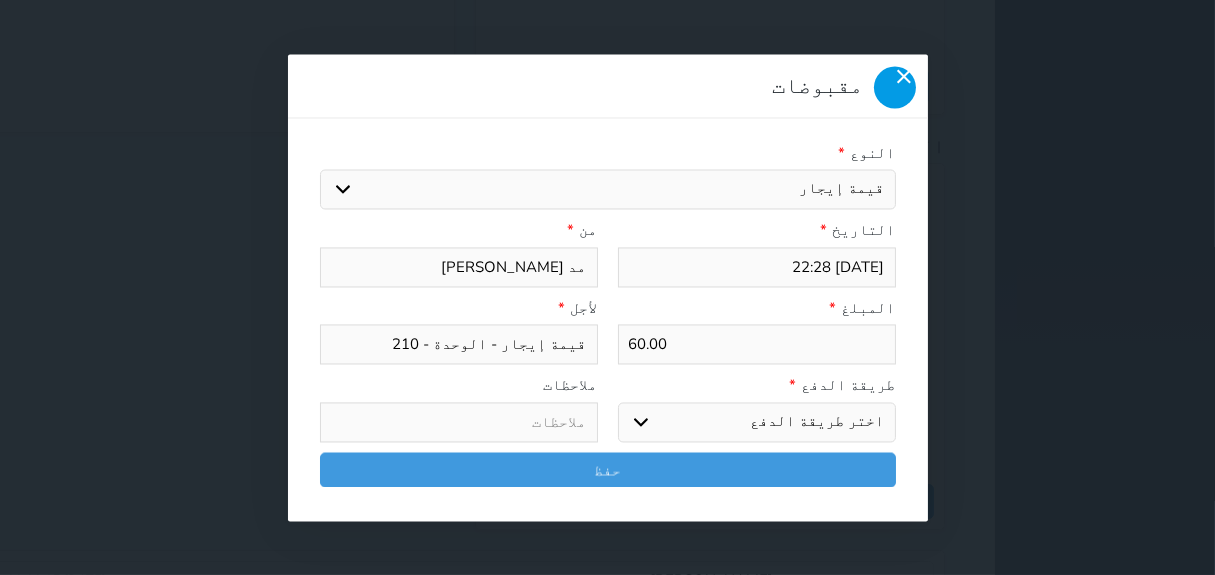 click 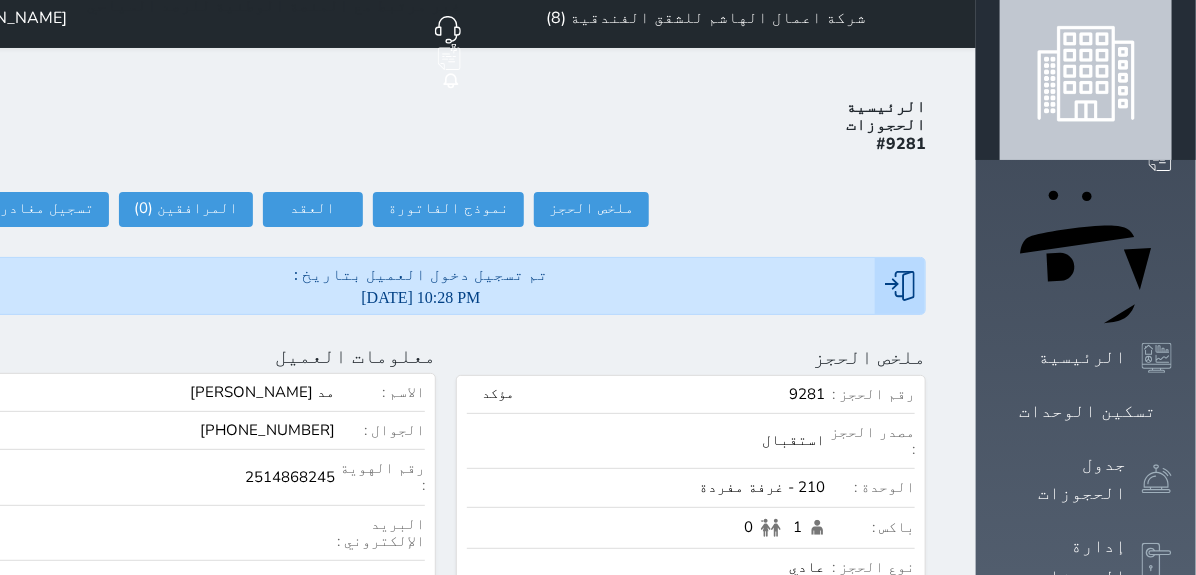 scroll, scrollTop: 0, scrollLeft: 0, axis: both 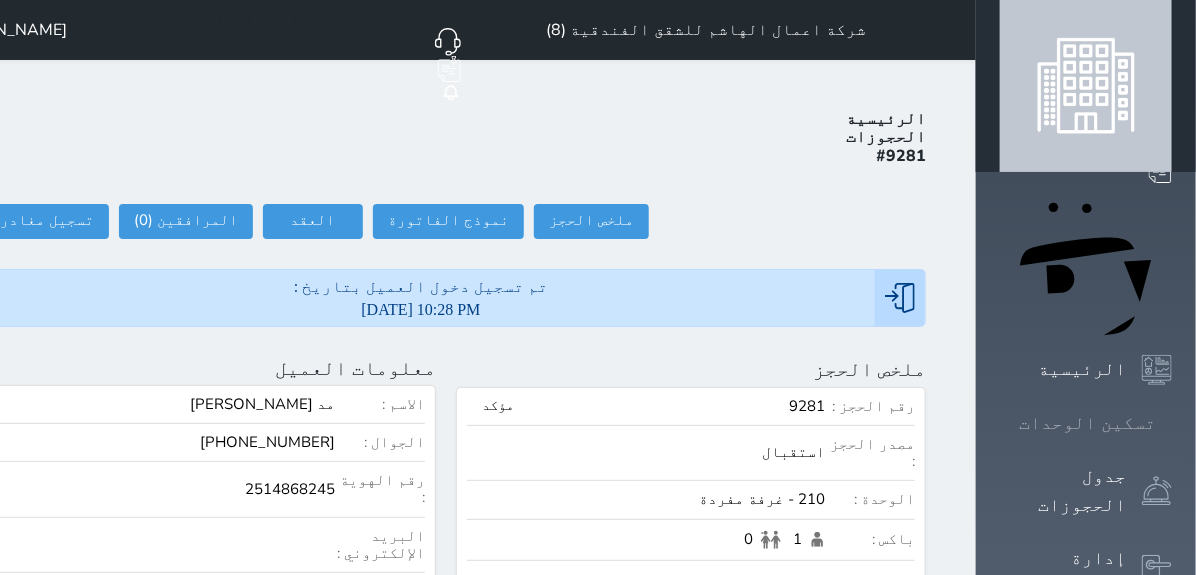 click 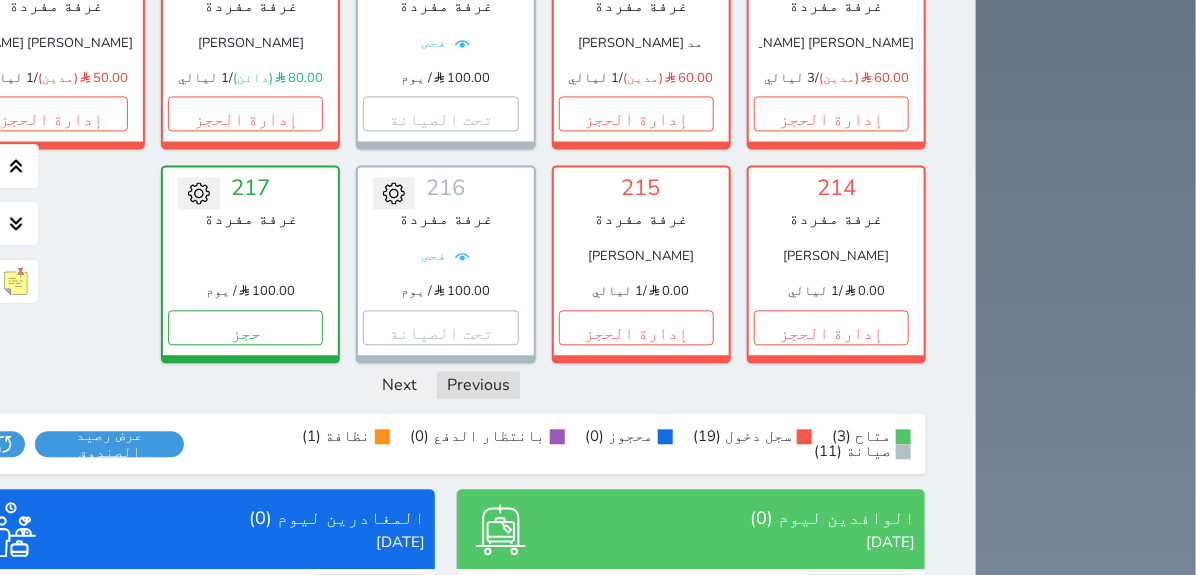 scroll, scrollTop: 1626, scrollLeft: 0, axis: vertical 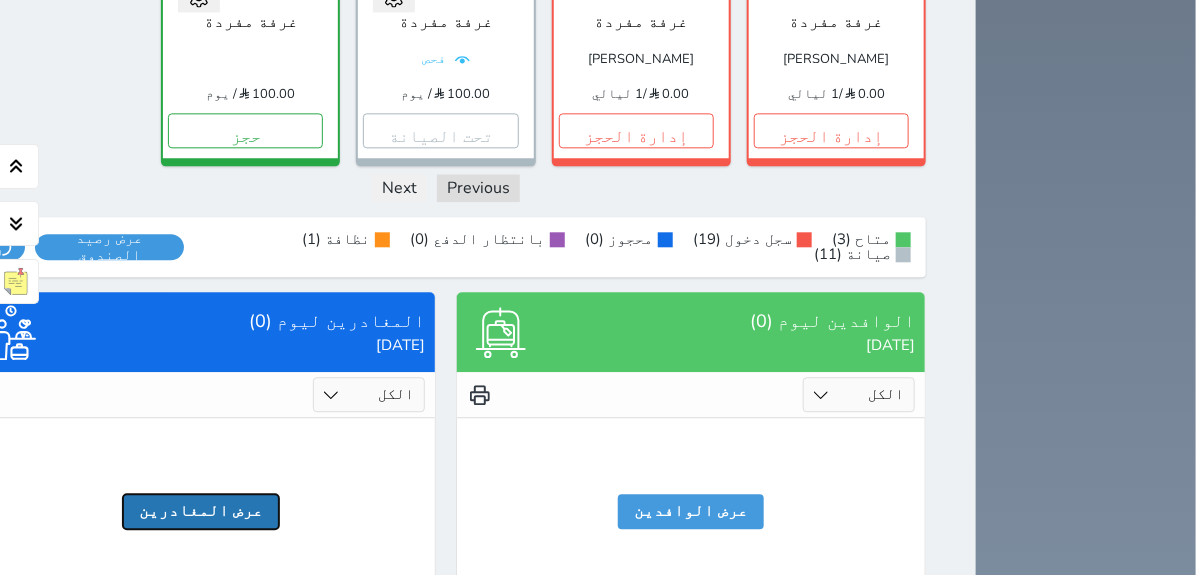 click on "عرض المغادرين" at bounding box center [201, 511] 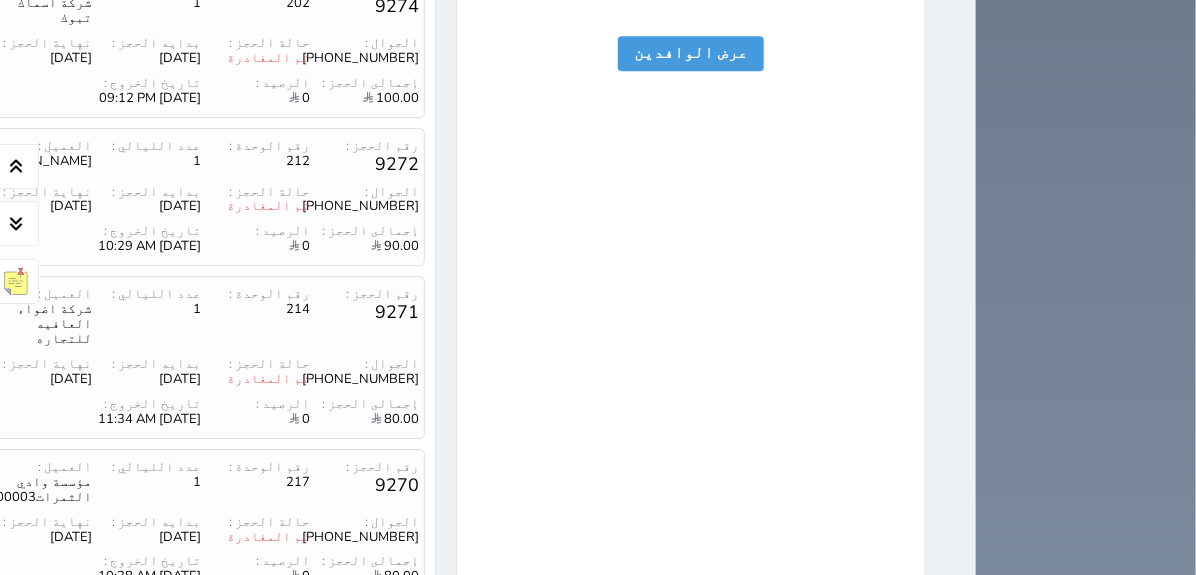 scroll, scrollTop: 2199, scrollLeft: 0, axis: vertical 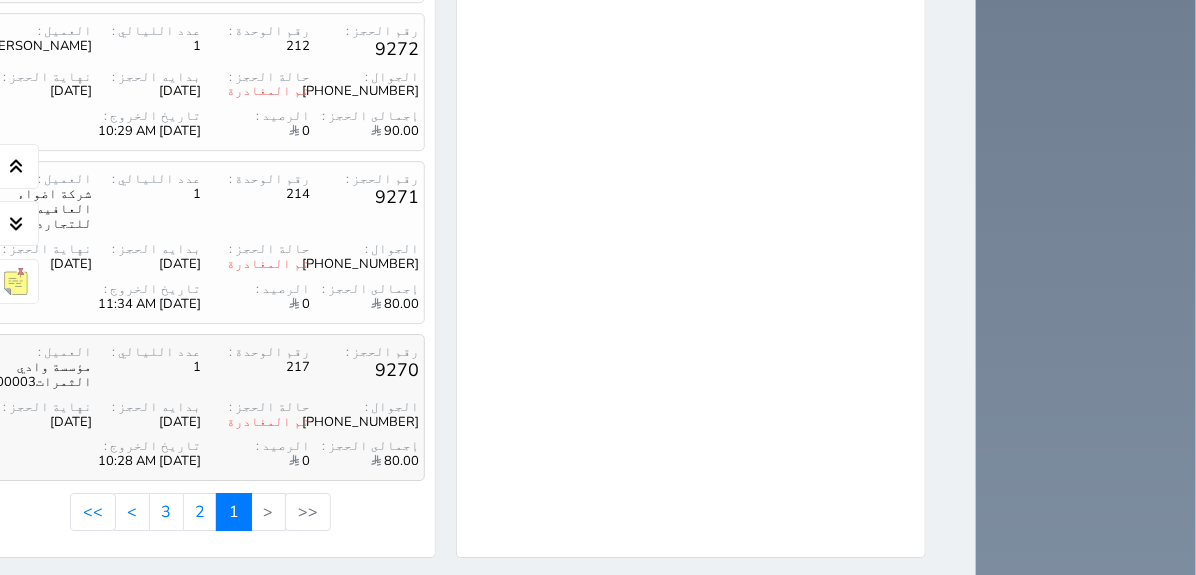 click on "رقم الحجز :   9270   رقم الوحدة :   217   عدد الليالي :   1   العميل :   مؤسسة وادي الثمرات310874013500003" at bounding box center [201, 367] 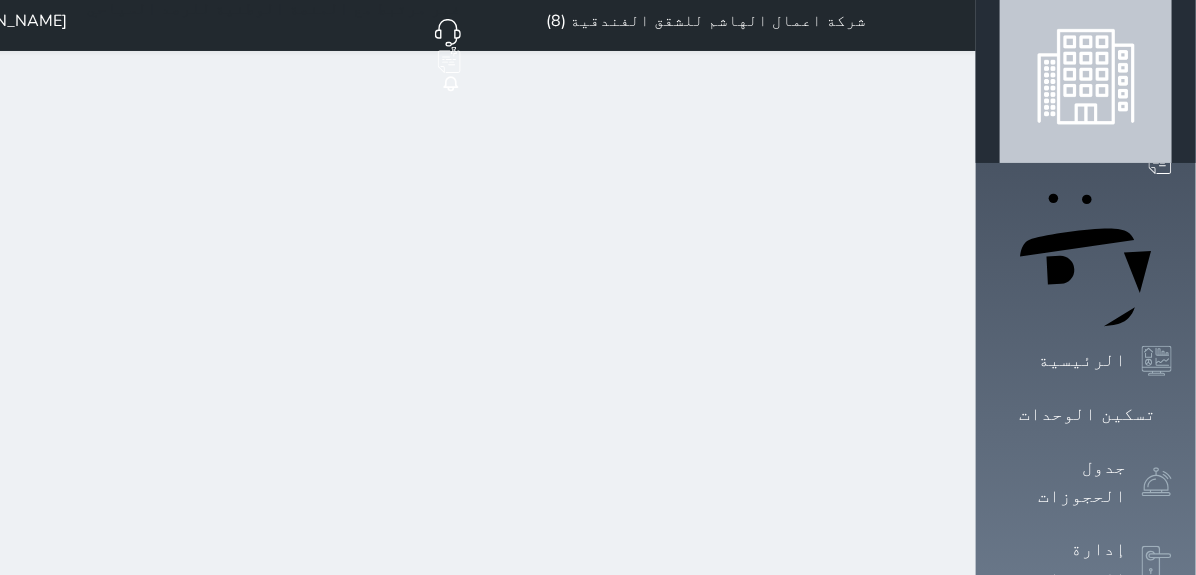 scroll, scrollTop: 0, scrollLeft: 0, axis: both 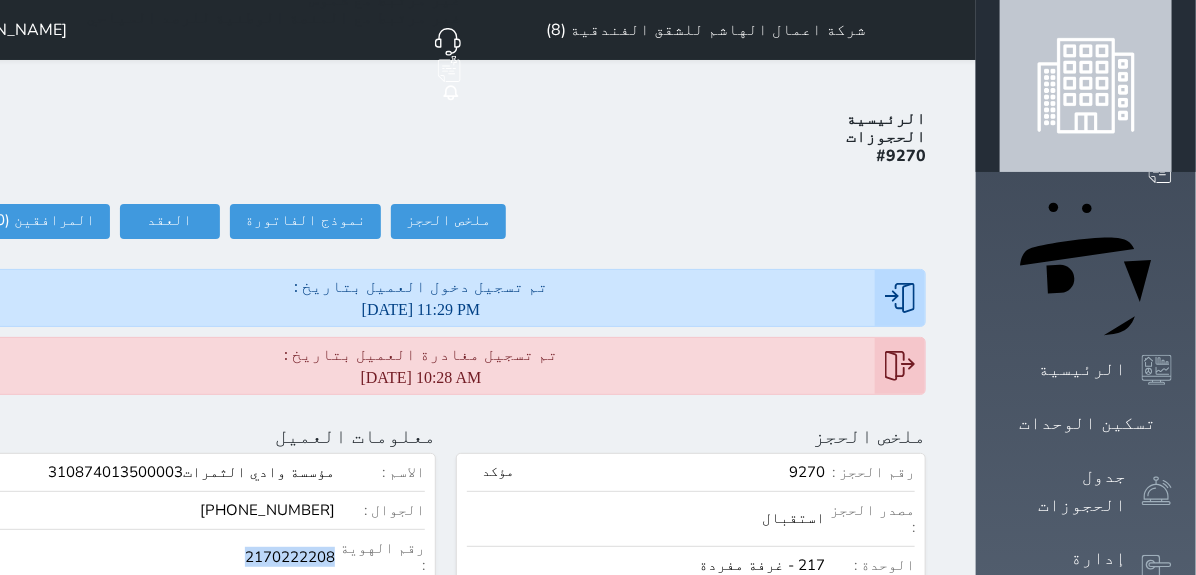 drag, startPoint x: 328, startPoint y: 473, endPoint x: 433, endPoint y: 480, distance: 105.23308 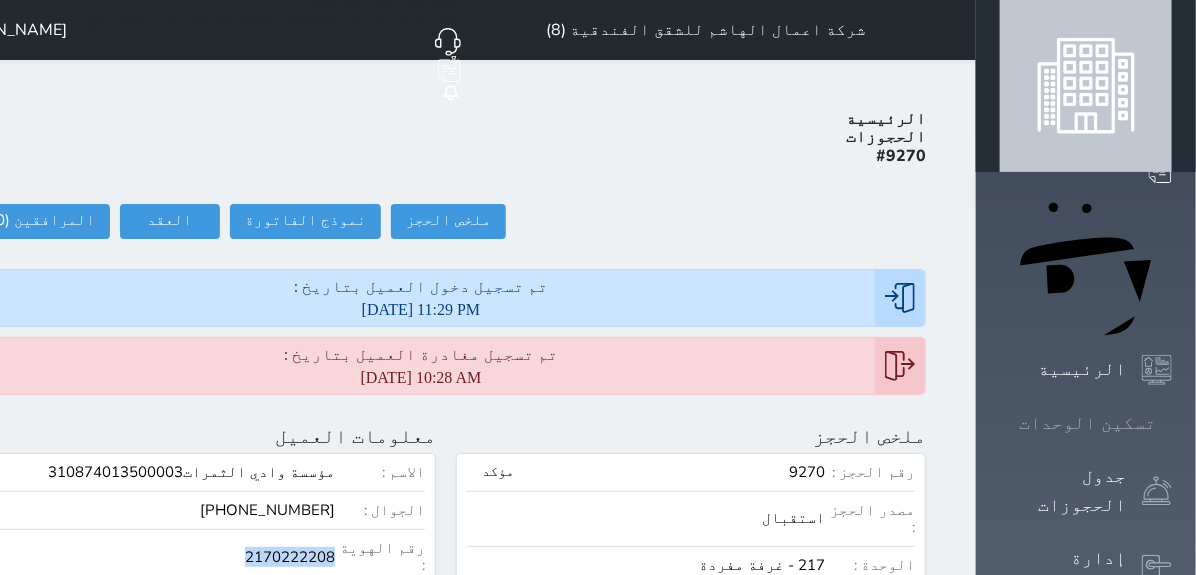 click at bounding box center [1172, 423] 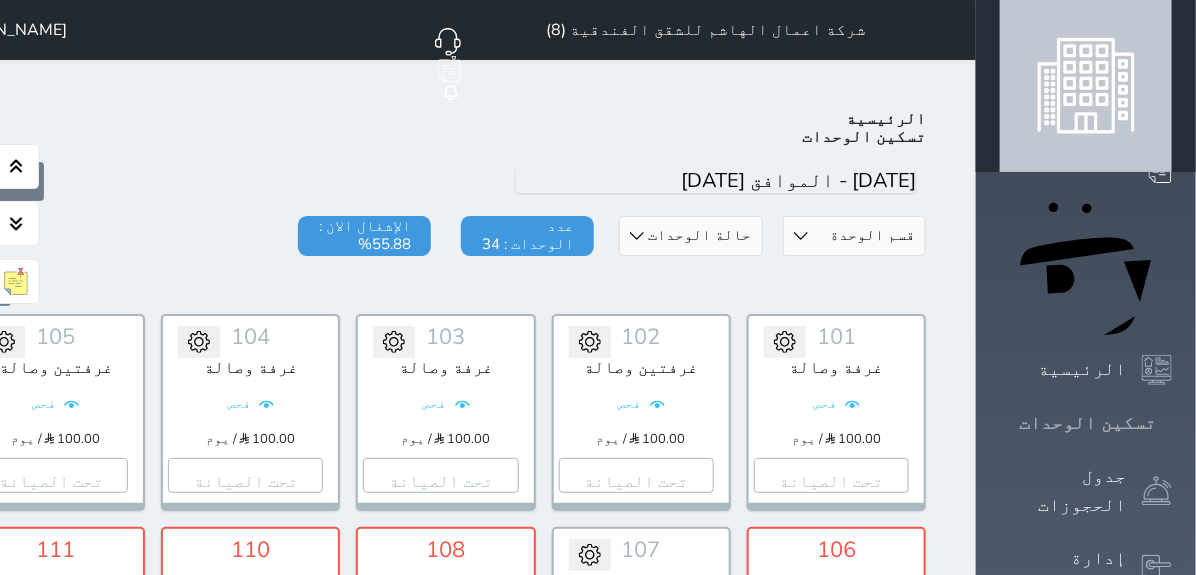 scroll, scrollTop: 77, scrollLeft: 0, axis: vertical 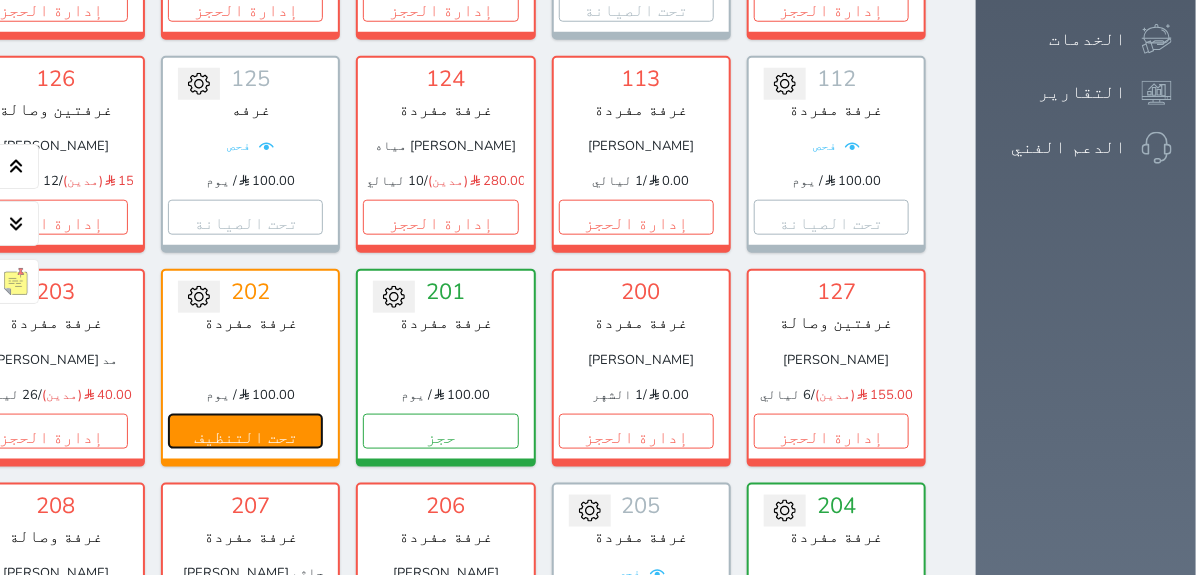 click on "تحت التنظيف" at bounding box center [245, 431] 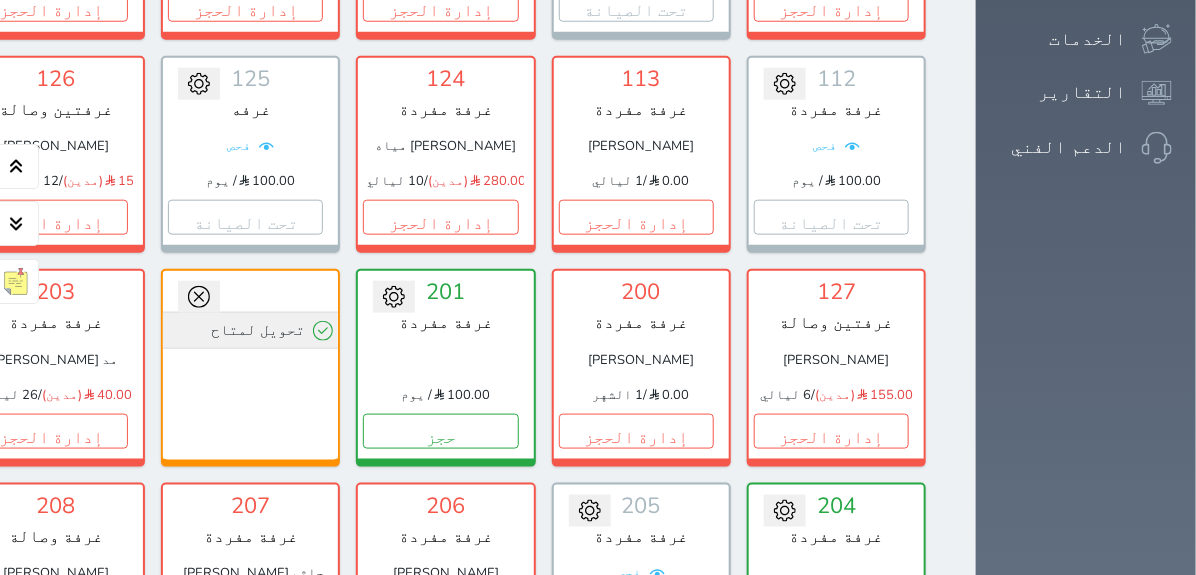 click on "تحويل لمتاح" at bounding box center [250, 330] 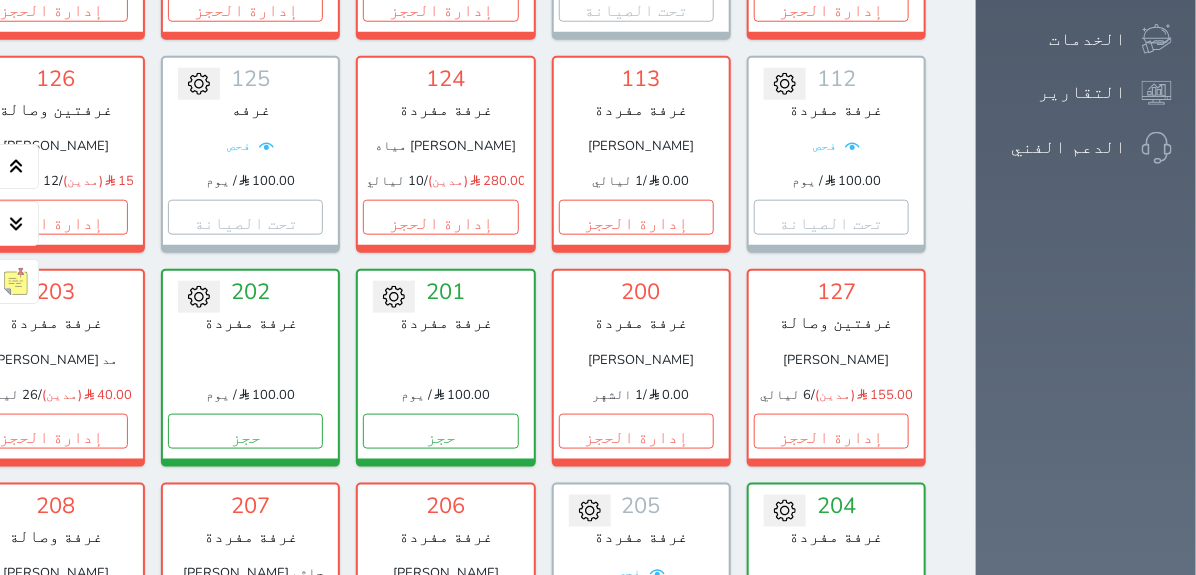 click 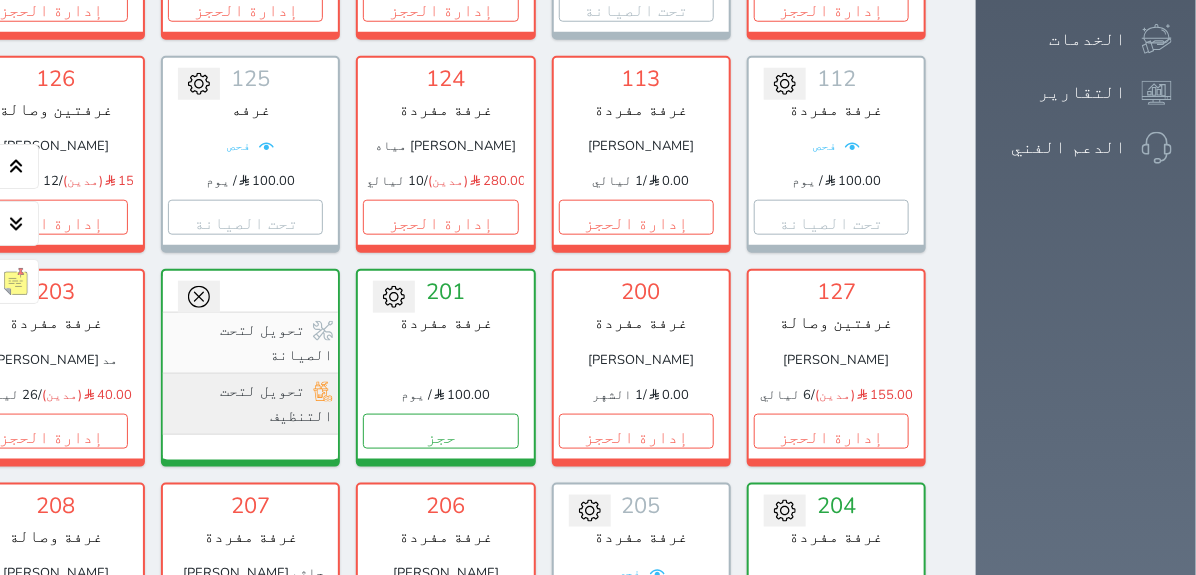 click on "تحويل لتحت التنظيف" at bounding box center [250, 404] 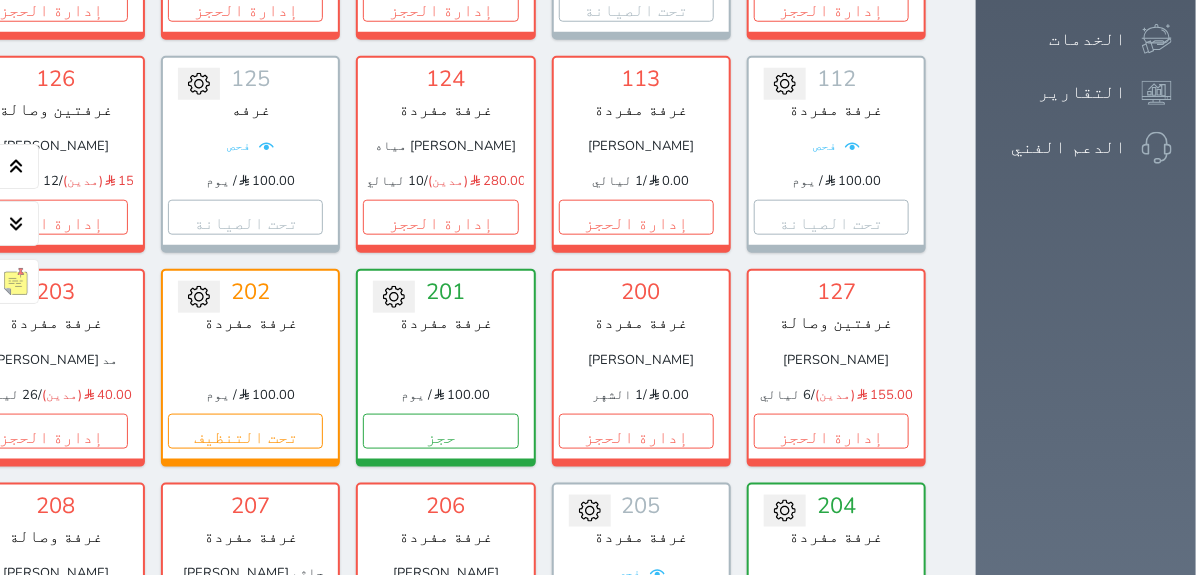 click 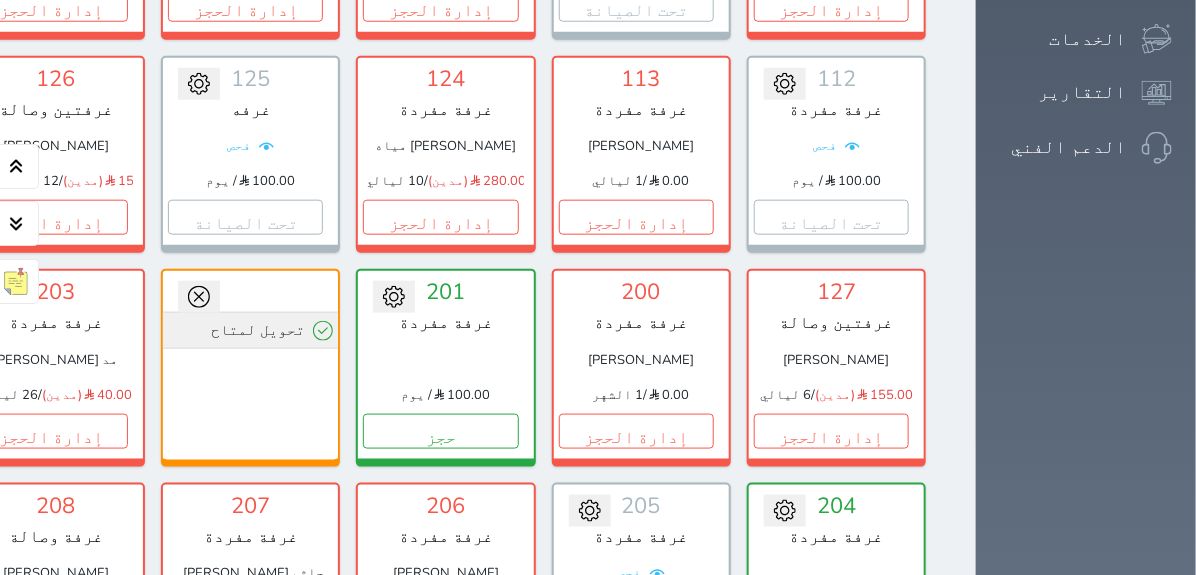 click on "تحويل لمتاح" at bounding box center (250, 330) 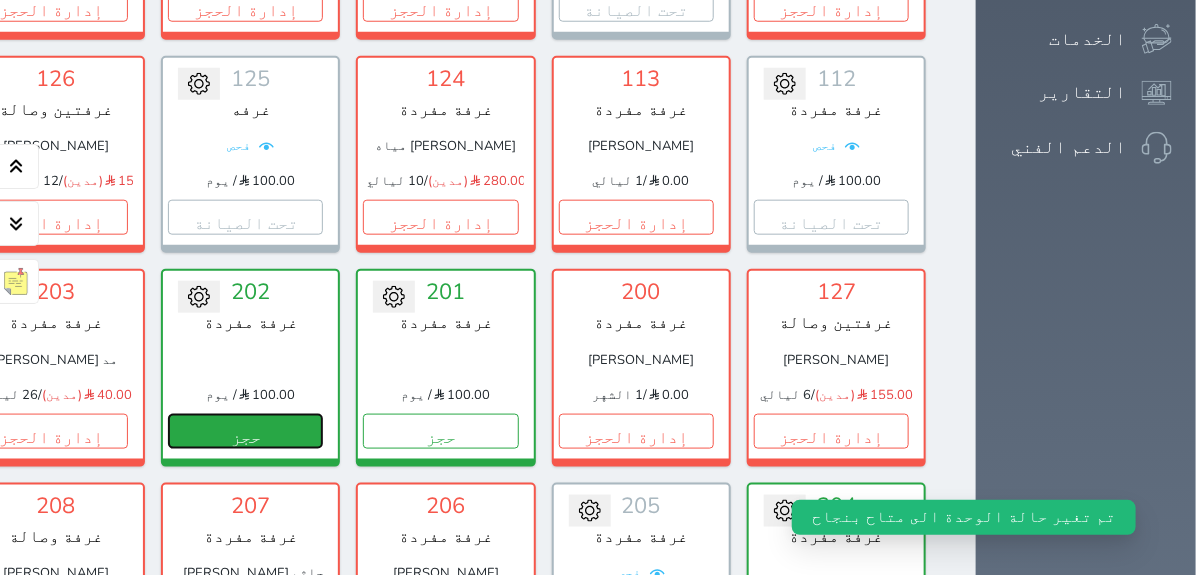 click on "حجز" at bounding box center (245, 431) 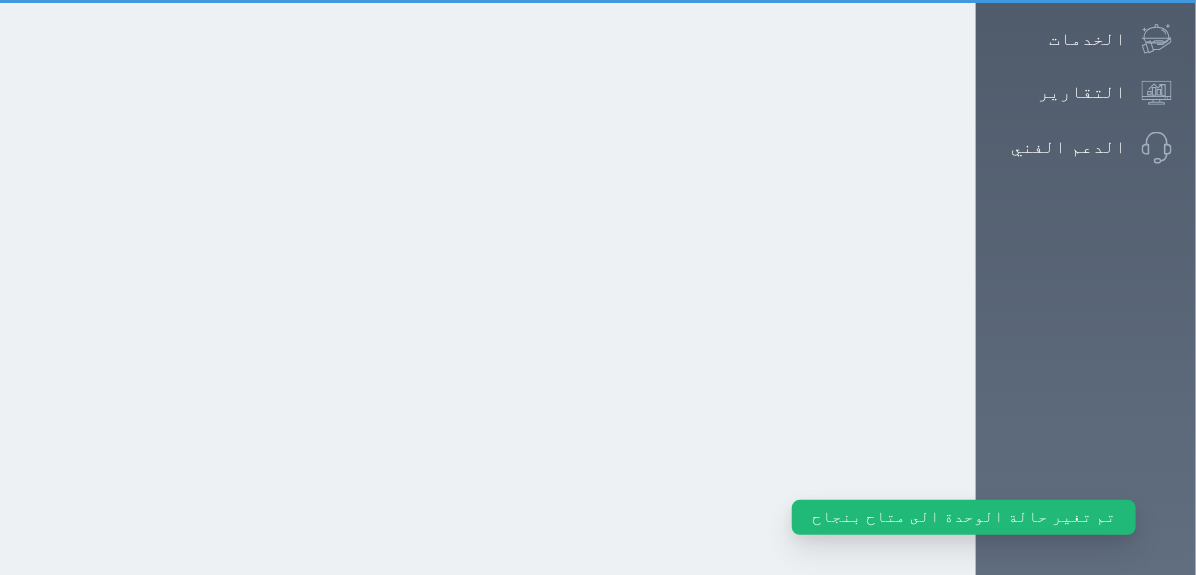 scroll, scrollTop: 150, scrollLeft: 0, axis: vertical 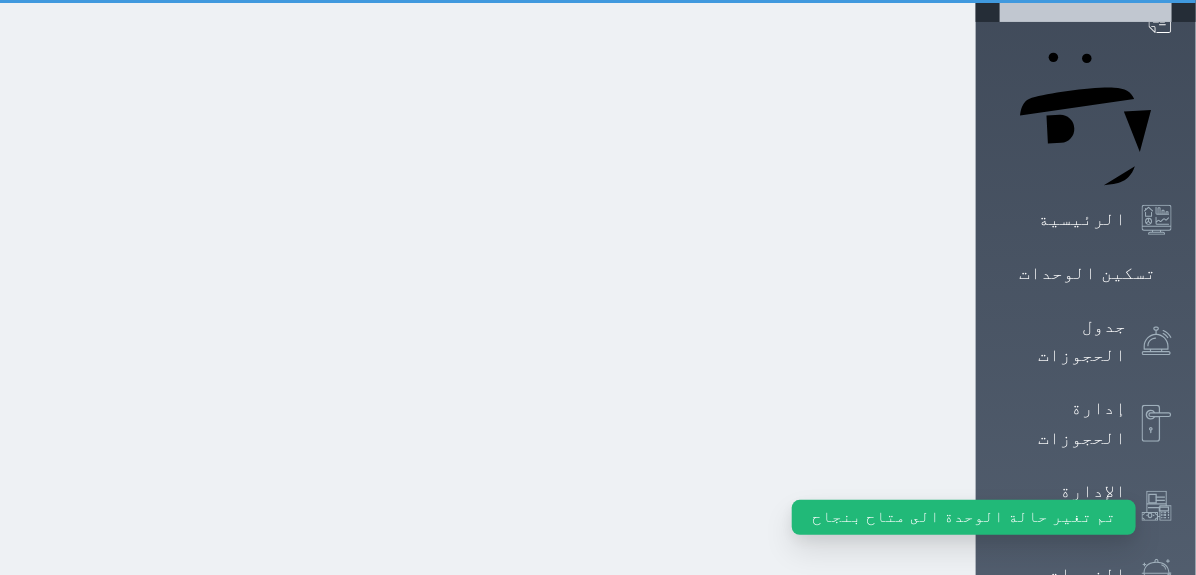 select on "1" 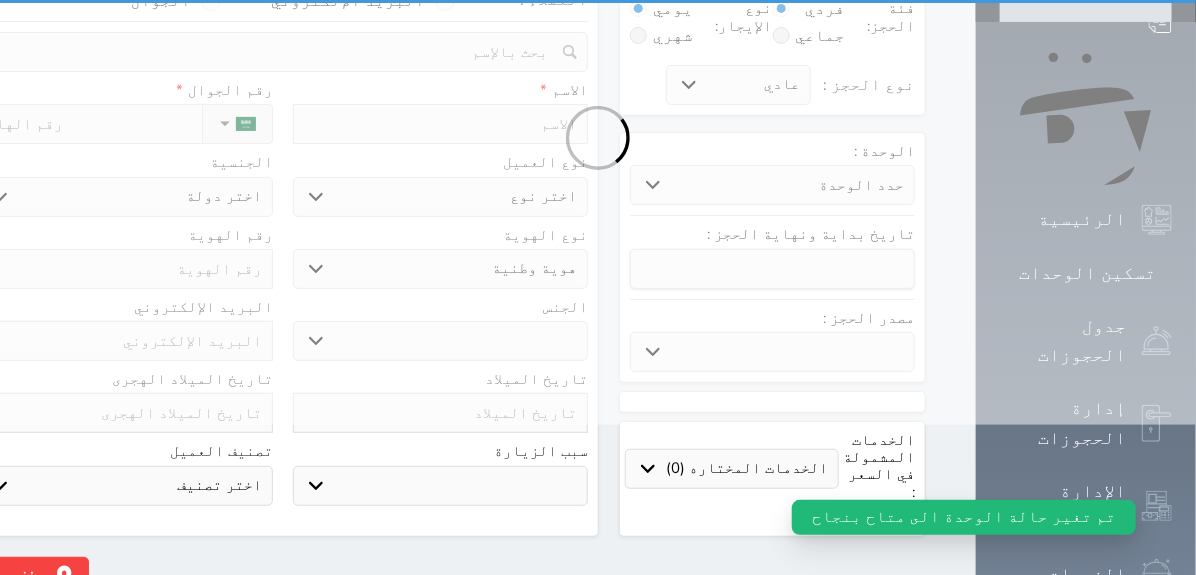scroll, scrollTop: 0, scrollLeft: 0, axis: both 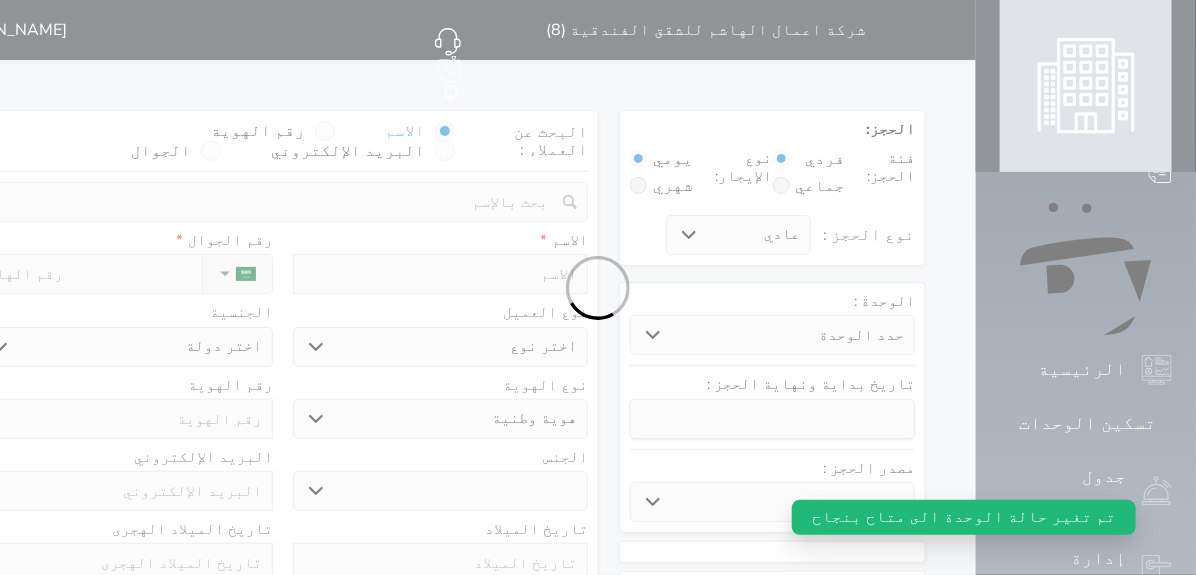 select 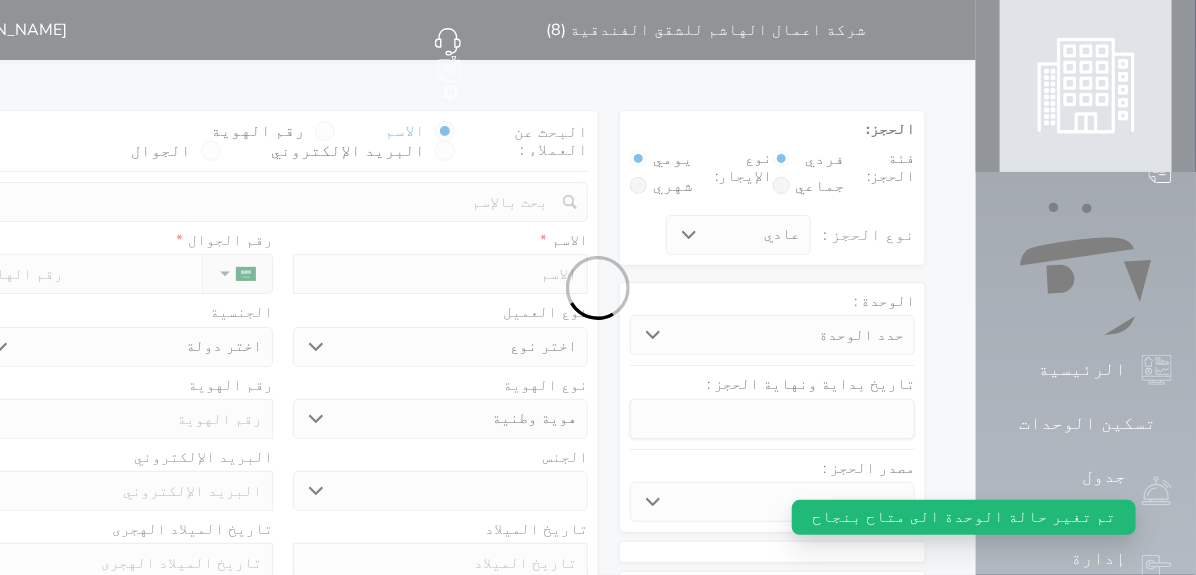 select 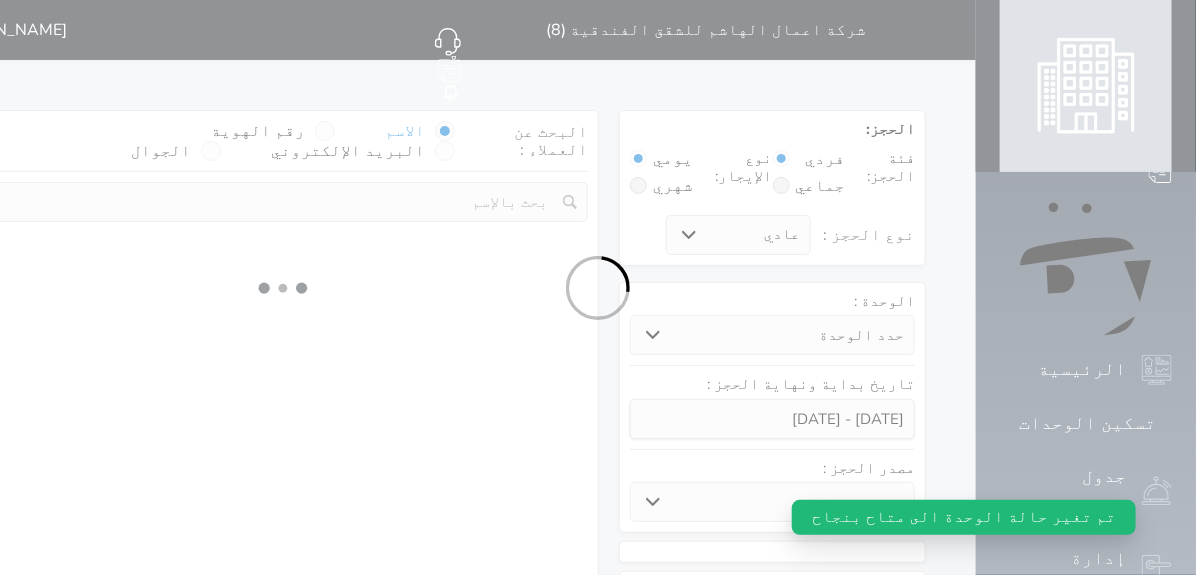 select 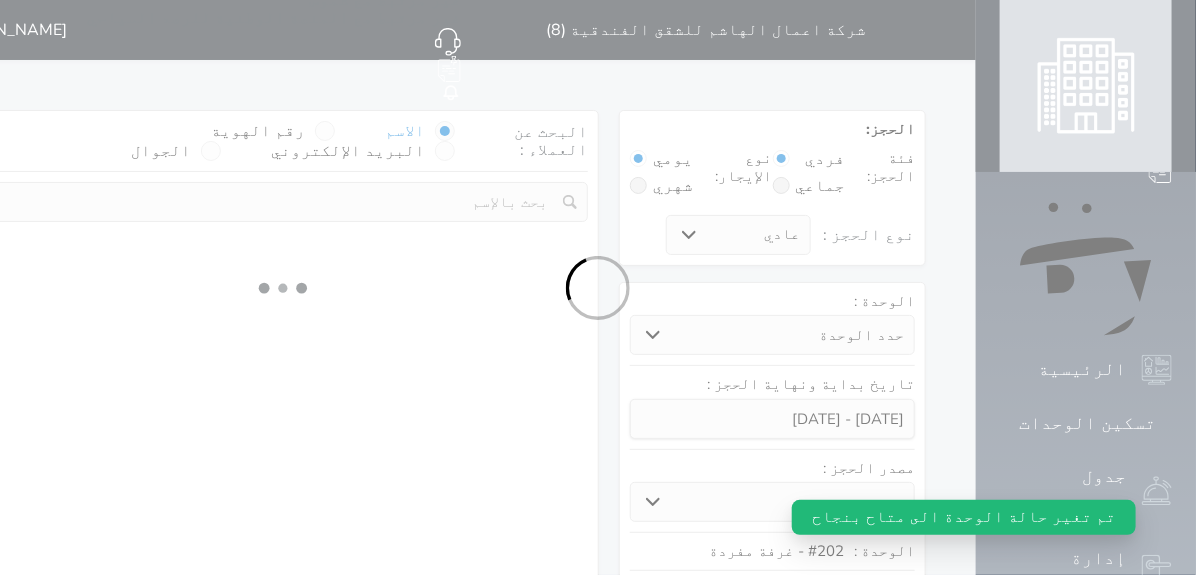 select on "1" 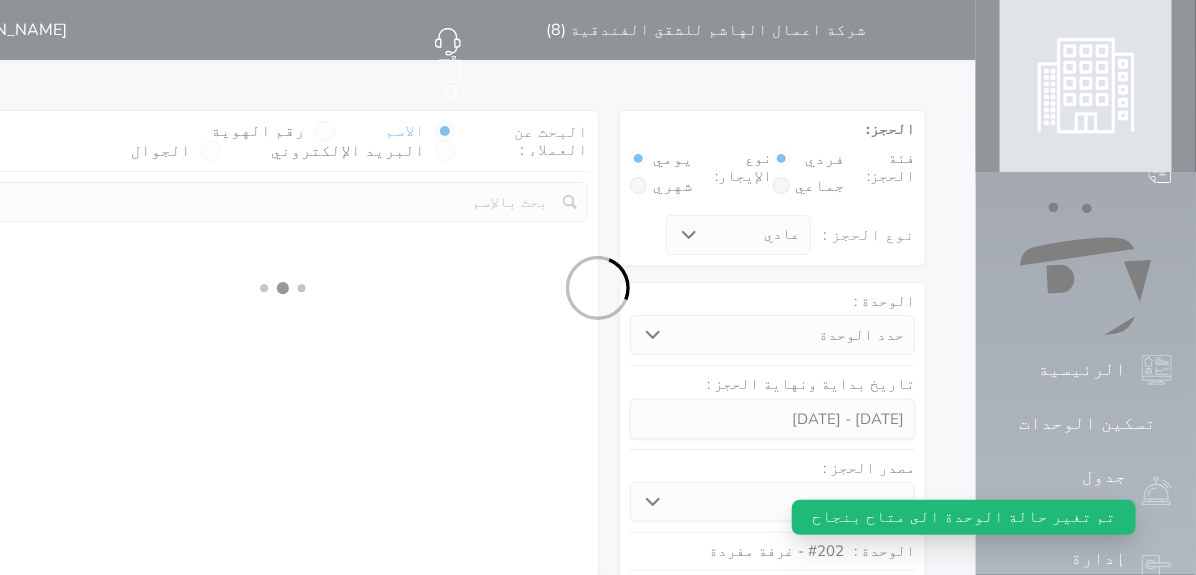 select on "113" 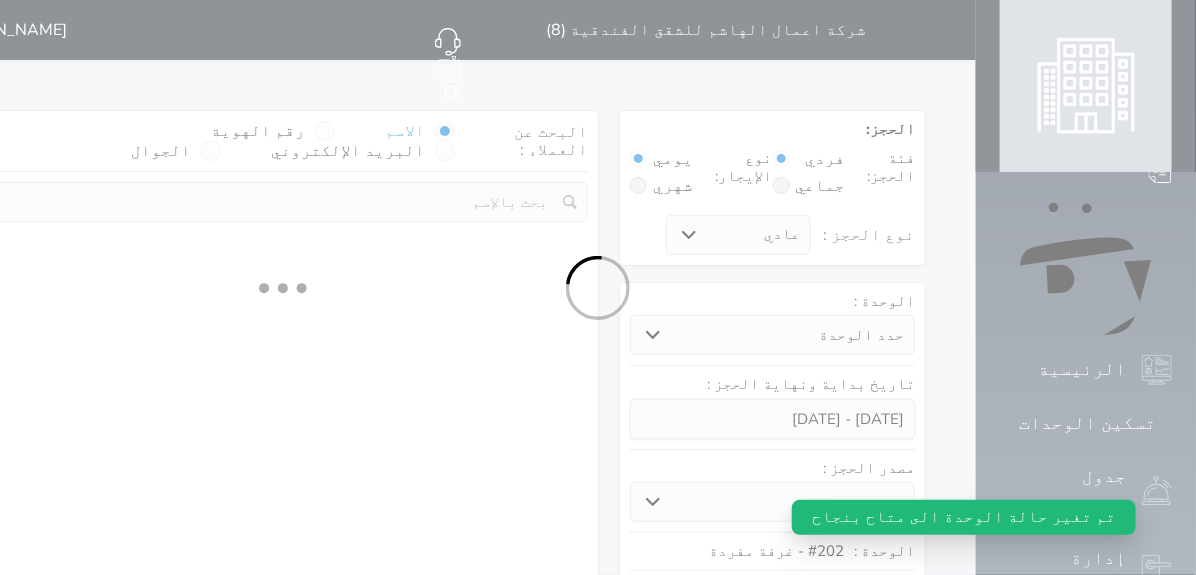 select on "1" 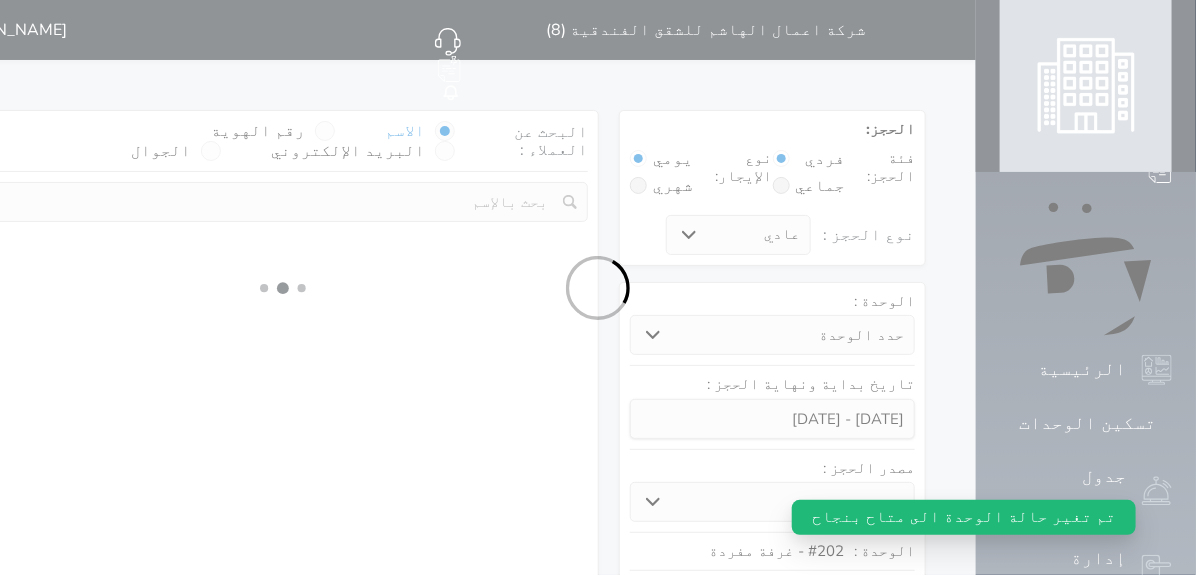select 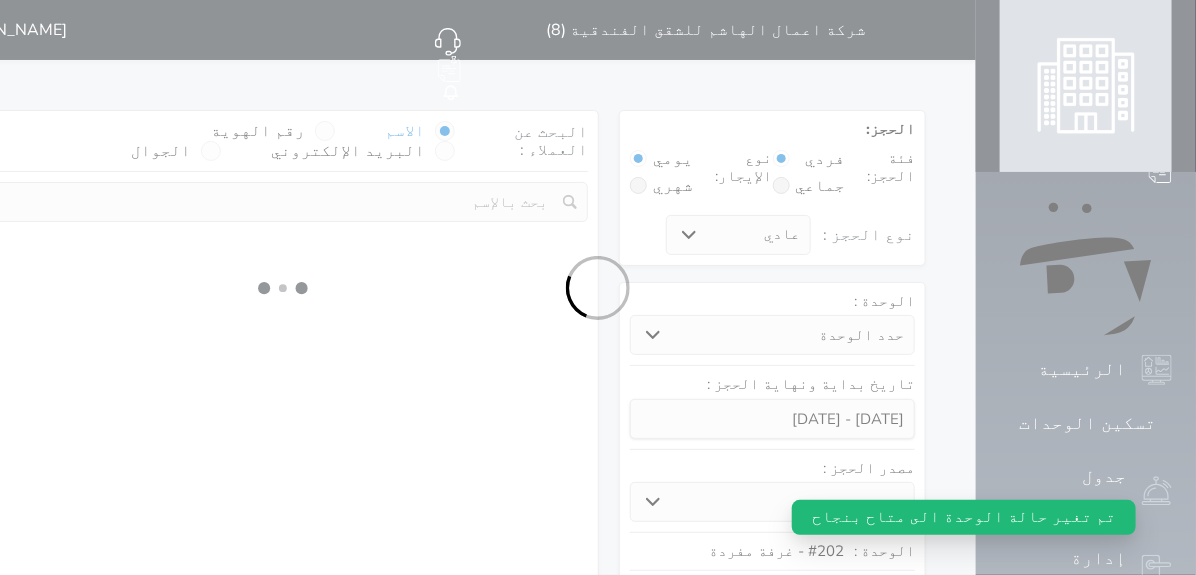 select on "7" 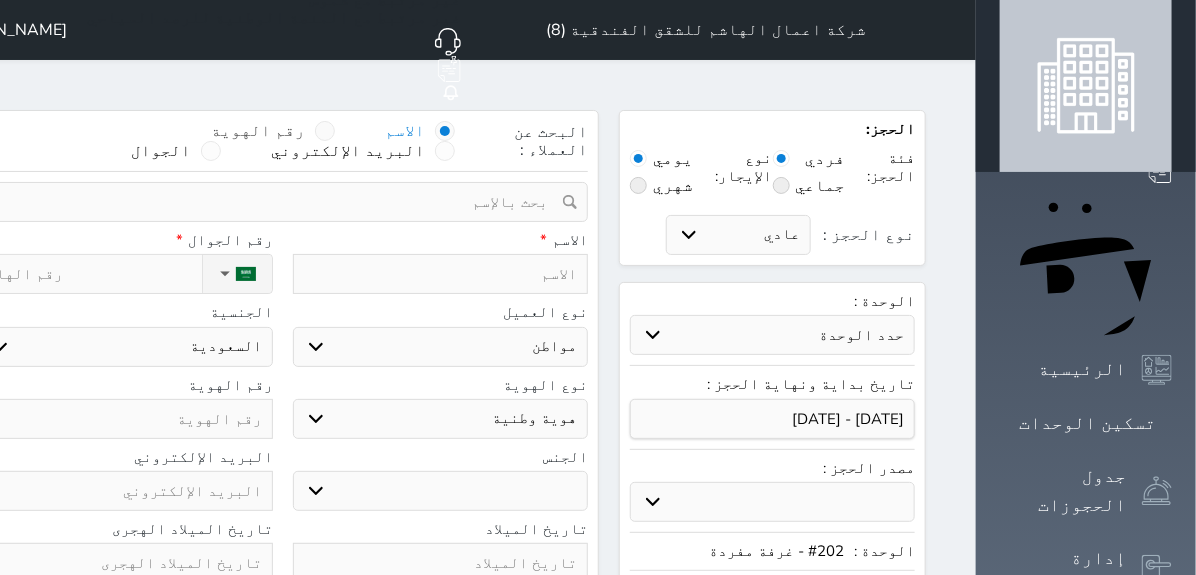 click at bounding box center [325, 131] 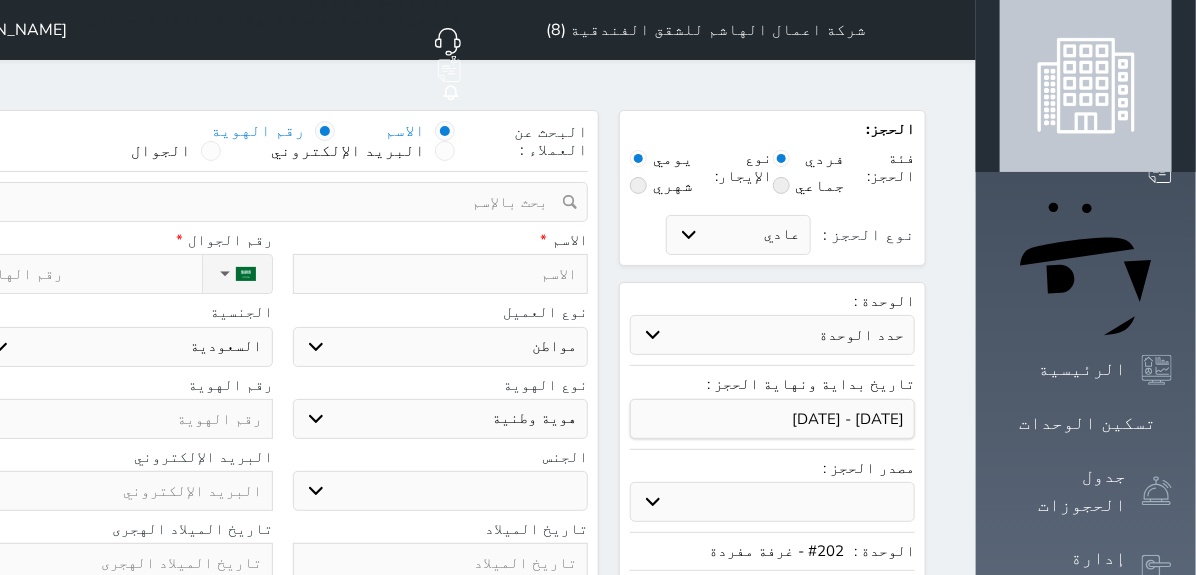select 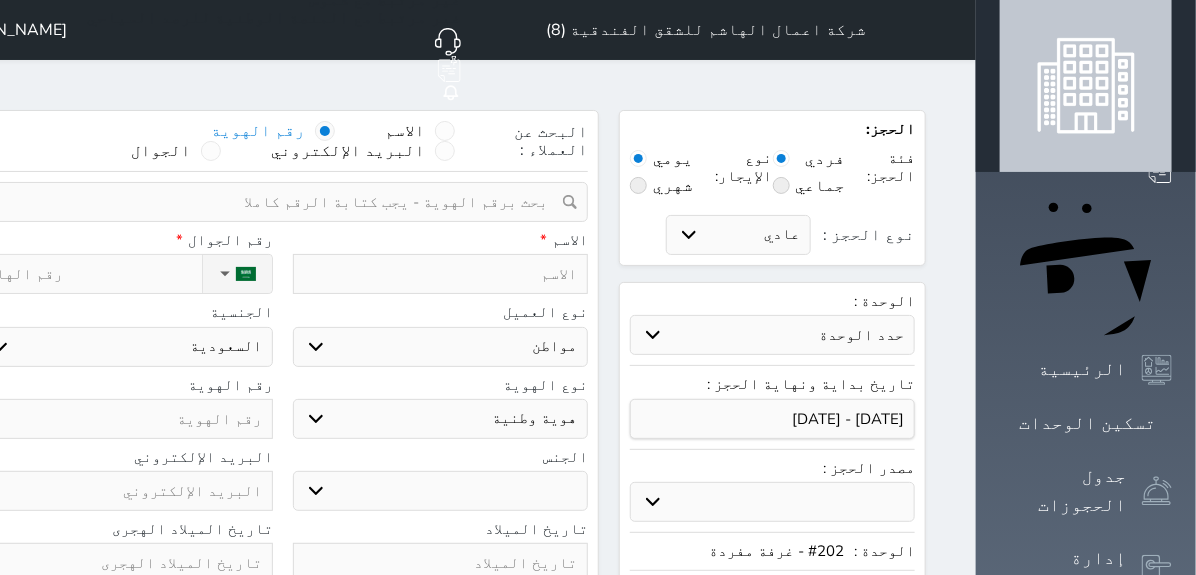 click at bounding box center [275, 202] 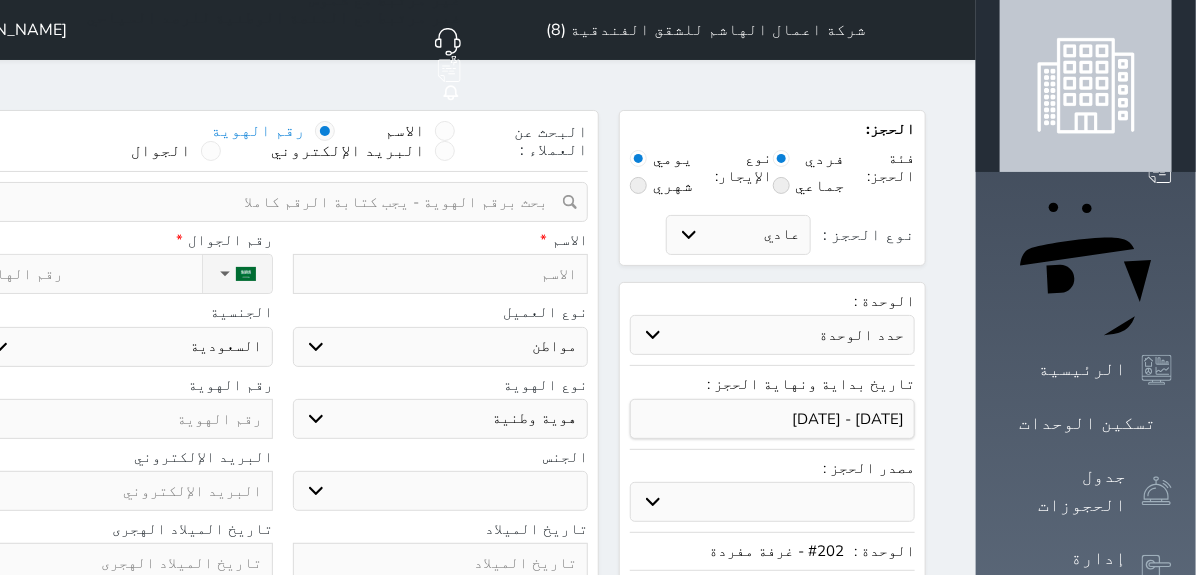 paste on "2170222208" 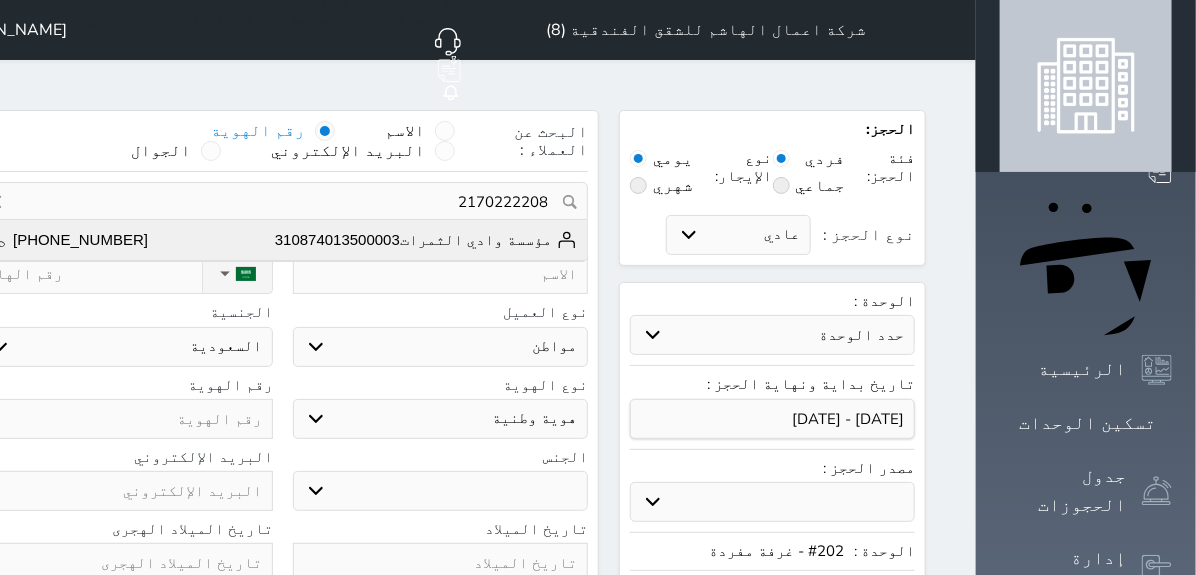 click on "مؤسسة وادي الثمرات310874013500003" at bounding box center (426, 240) 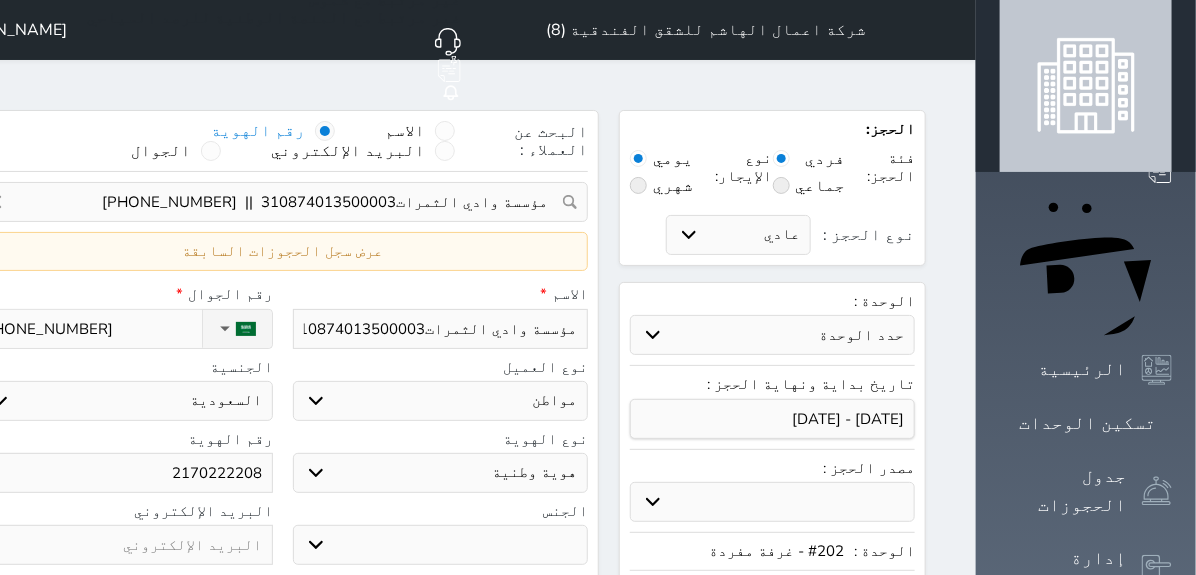 select 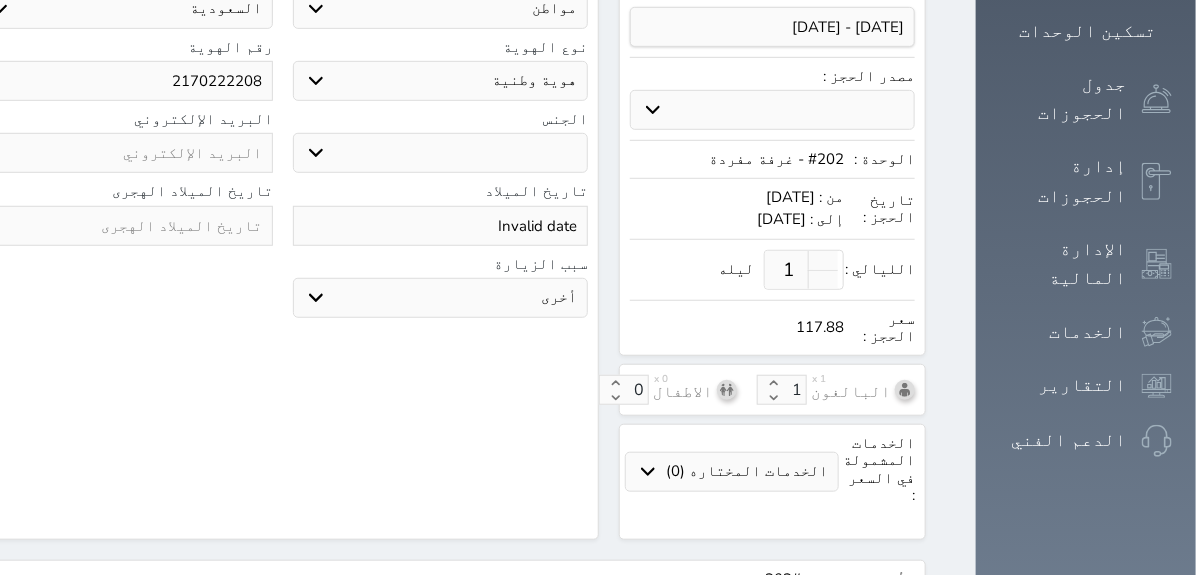 scroll, scrollTop: 649, scrollLeft: 0, axis: vertical 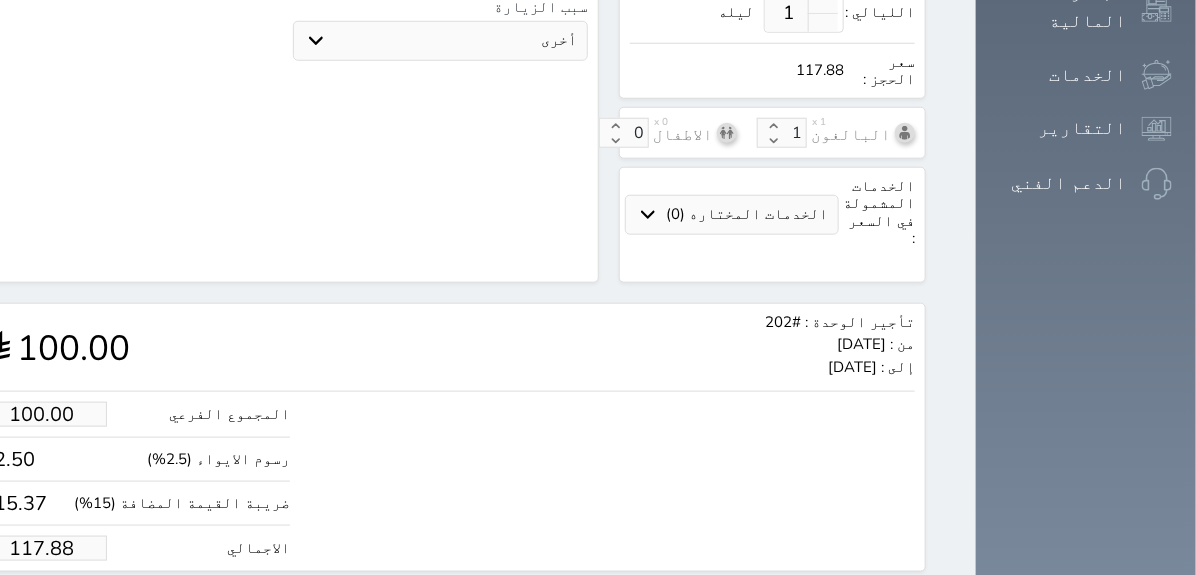 click on "117.88" at bounding box center [42, 548] 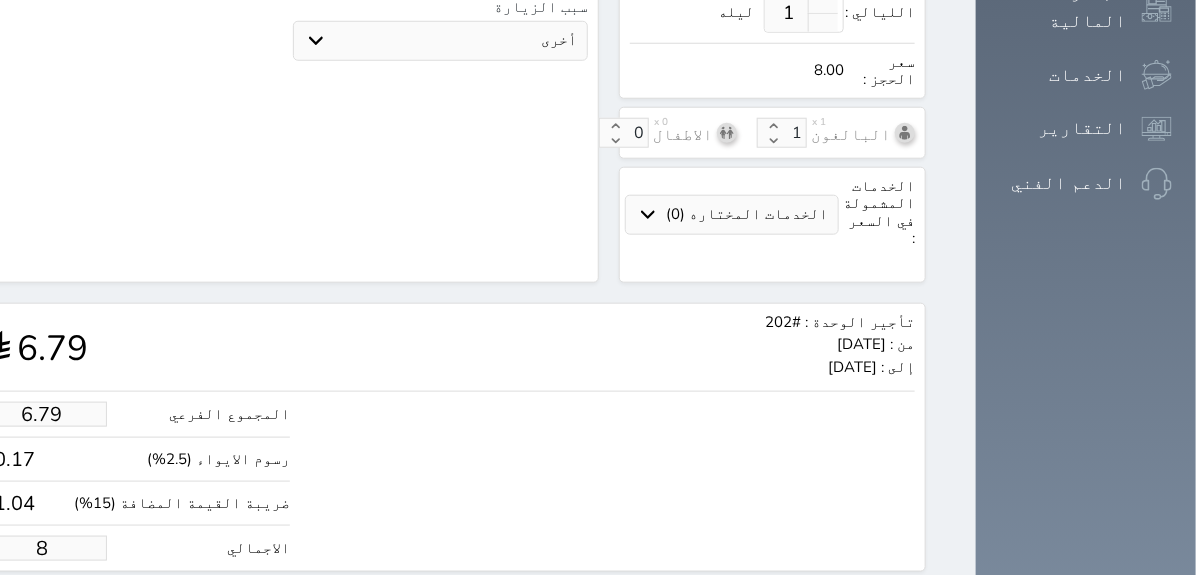 type on "67.87" 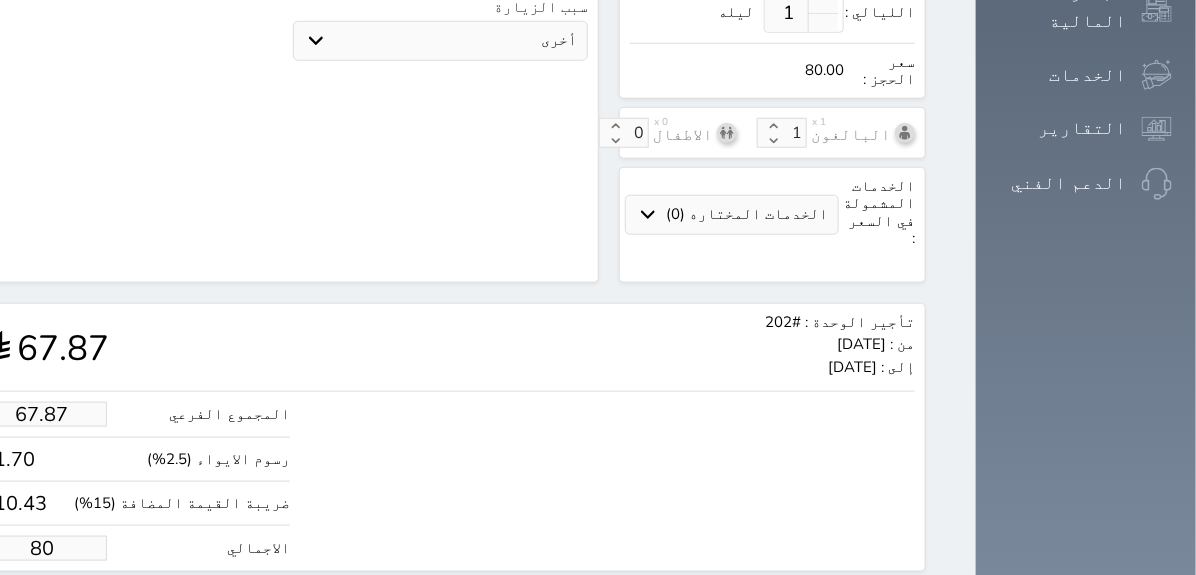 type on "80.00" 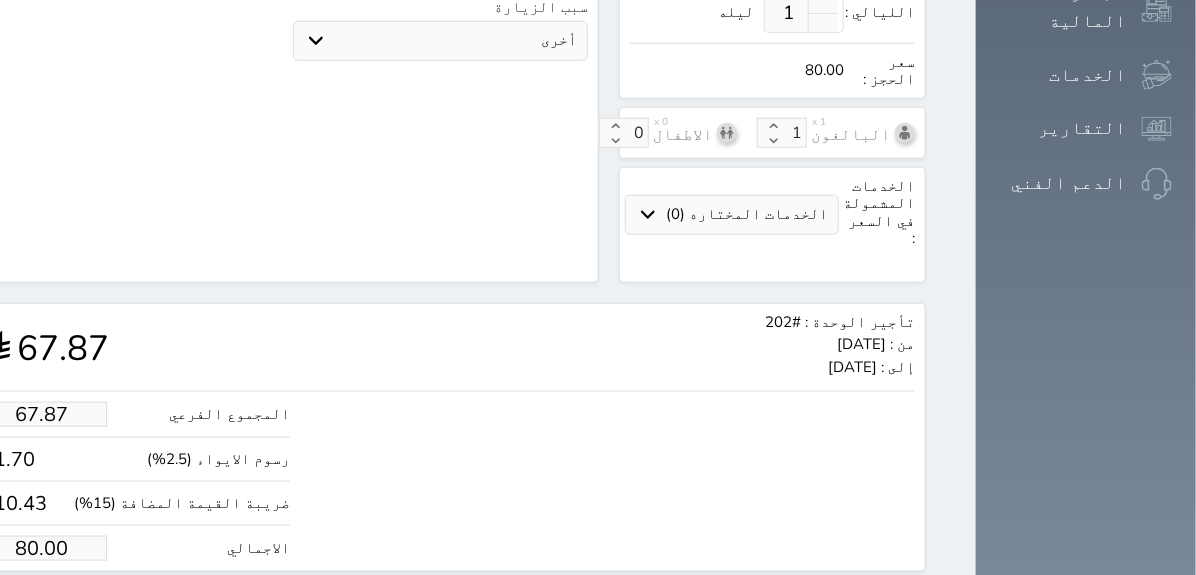 click on "حجز" at bounding box center [59, 609] 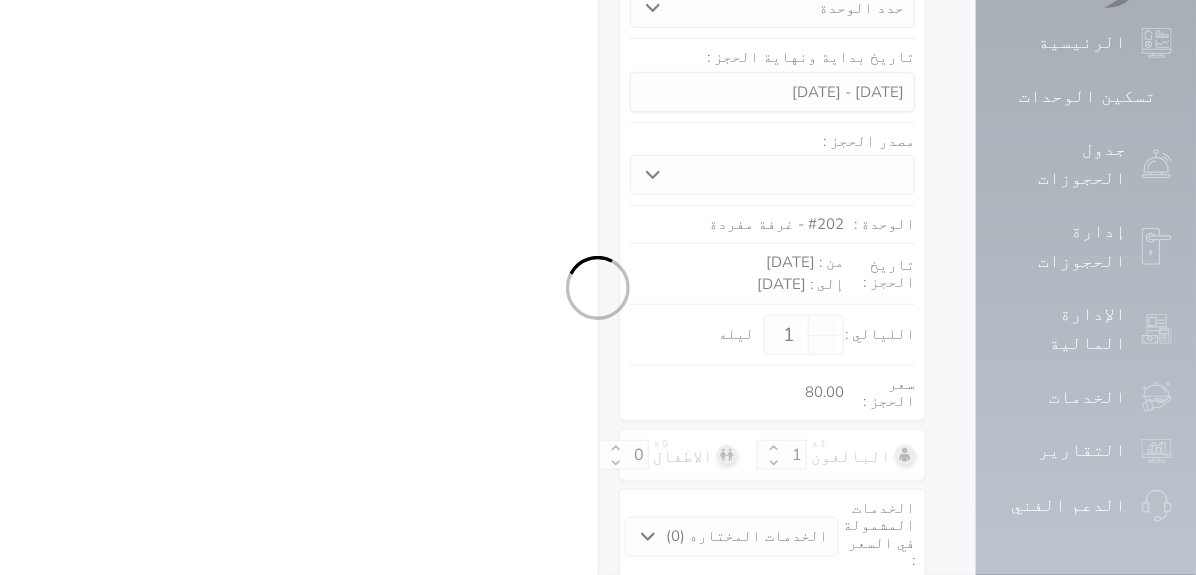 select on "1" 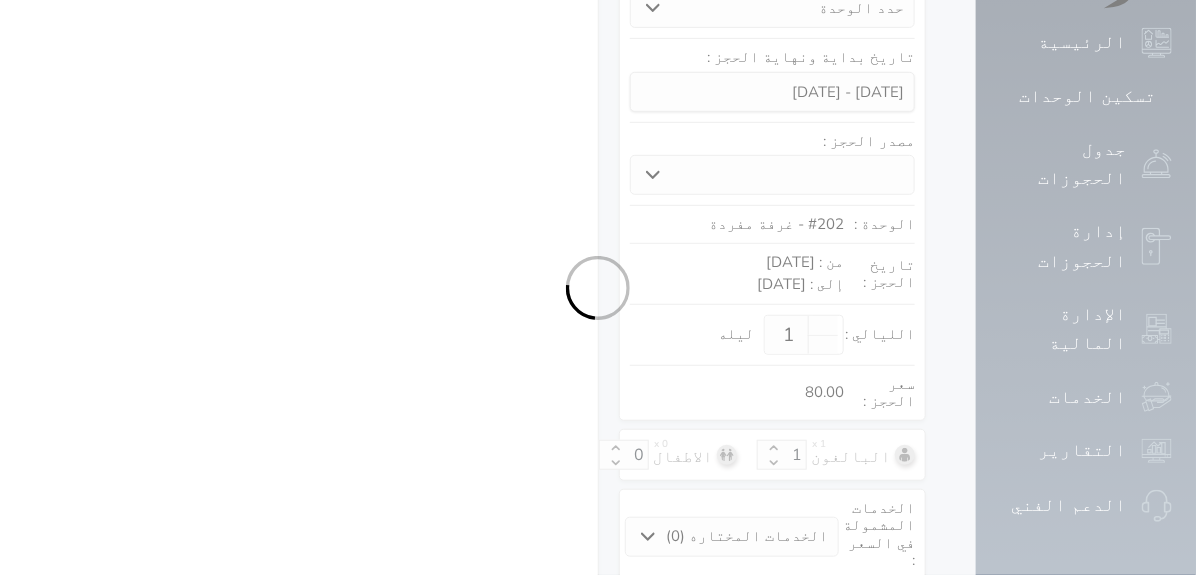 select on "113" 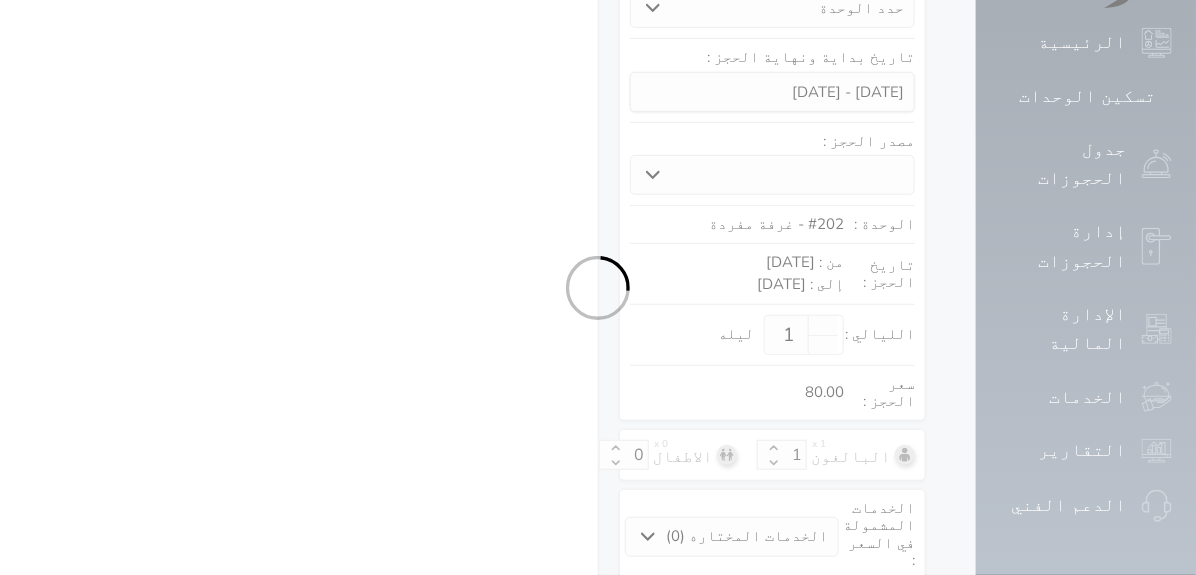 select on "1" 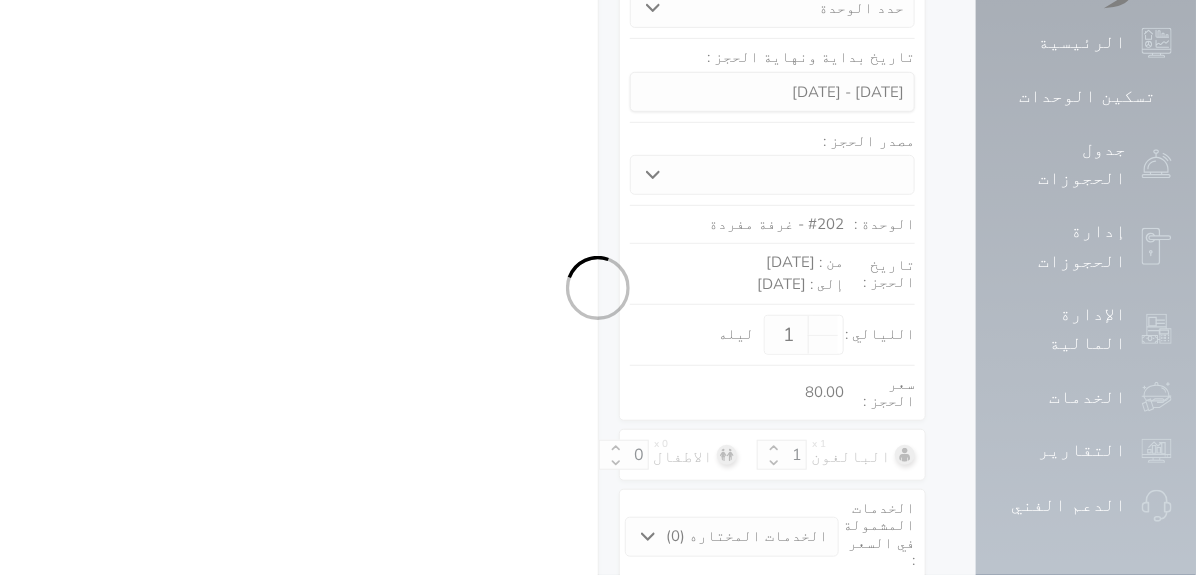 select 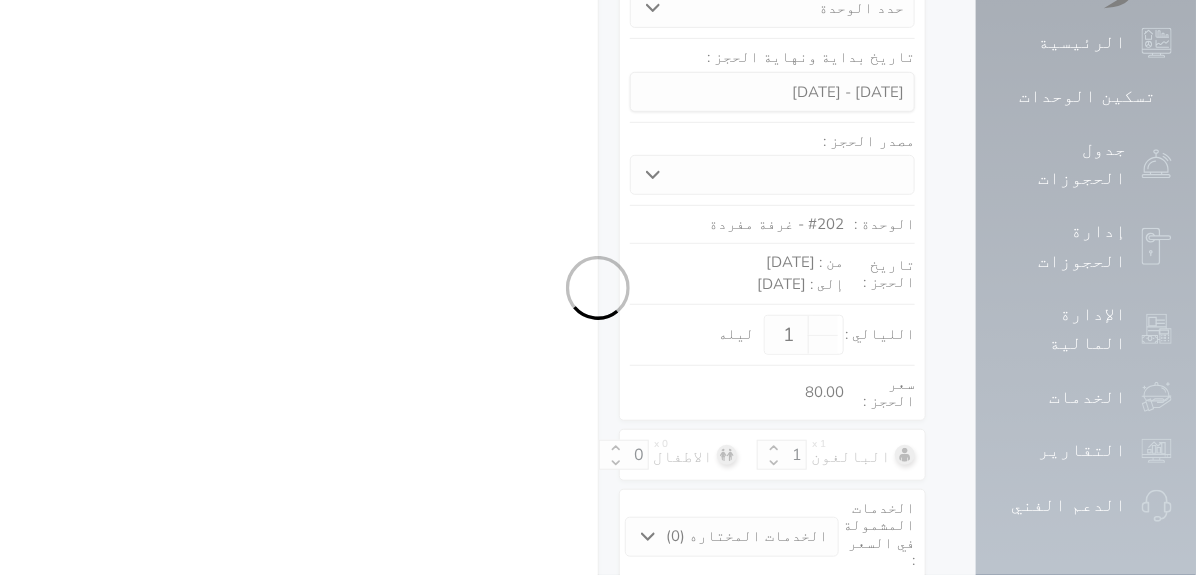 select on "7" 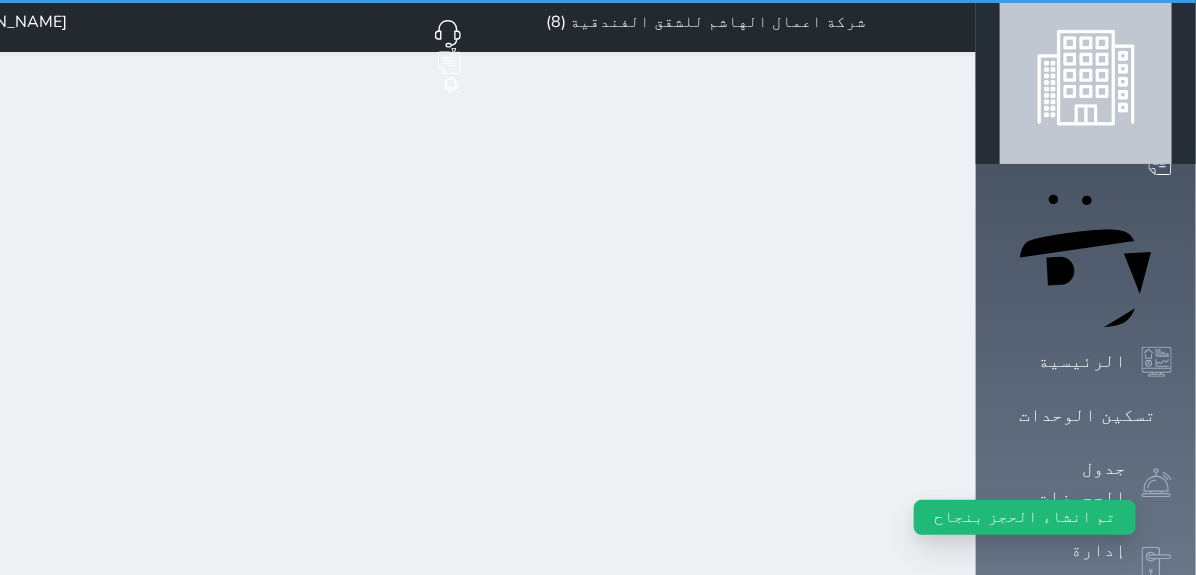 scroll, scrollTop: 0, scrollLeft: 0, axis: both 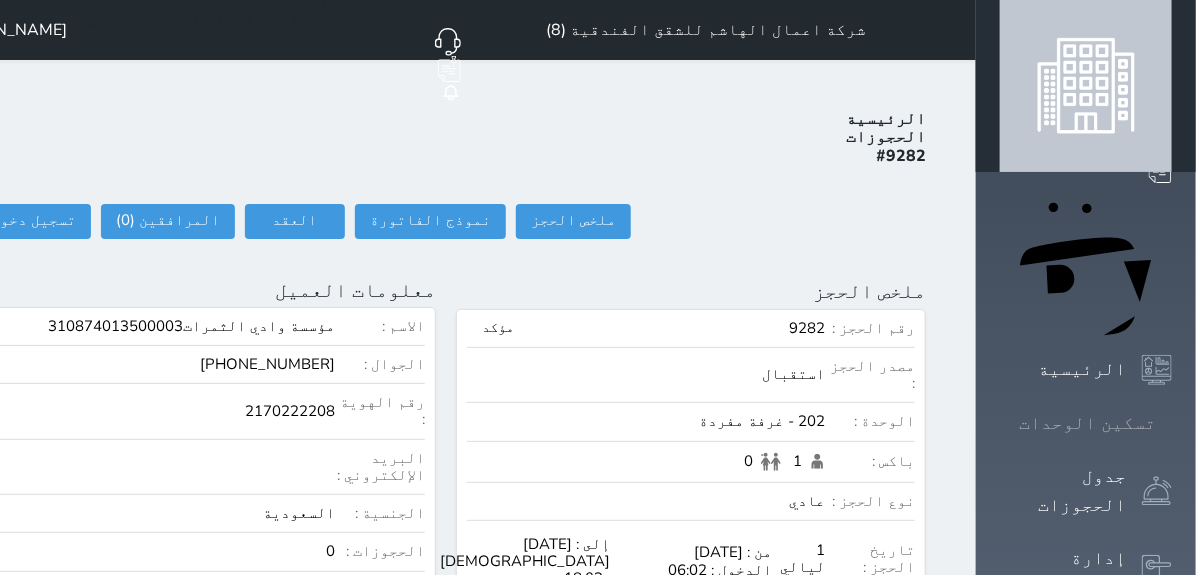 click 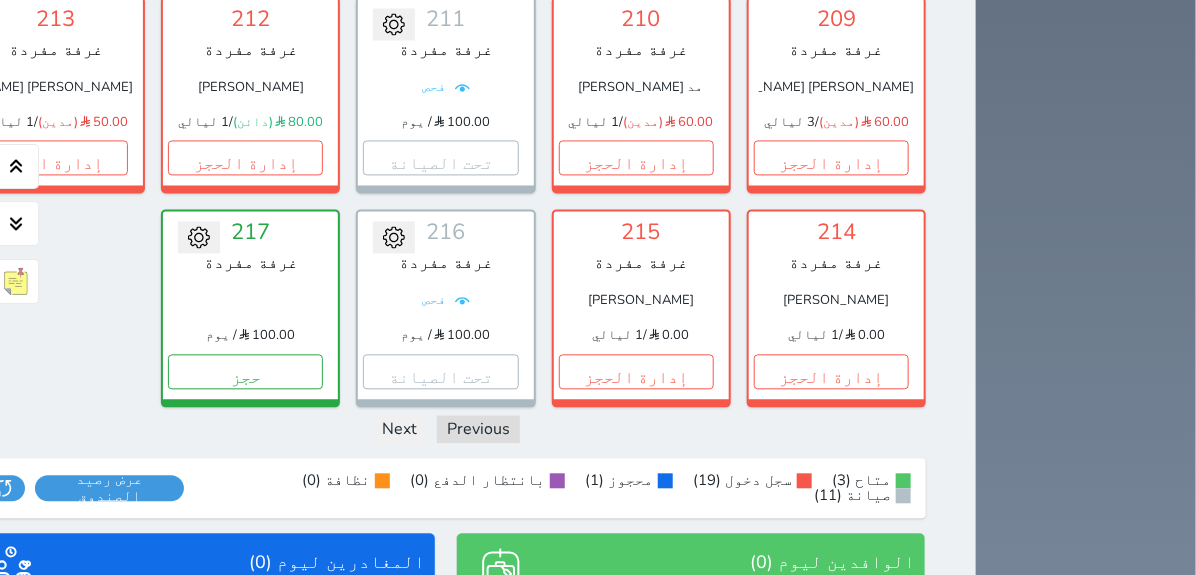 scroll, scrollTop: 1626, scrollLeft: 0, axis: vertical 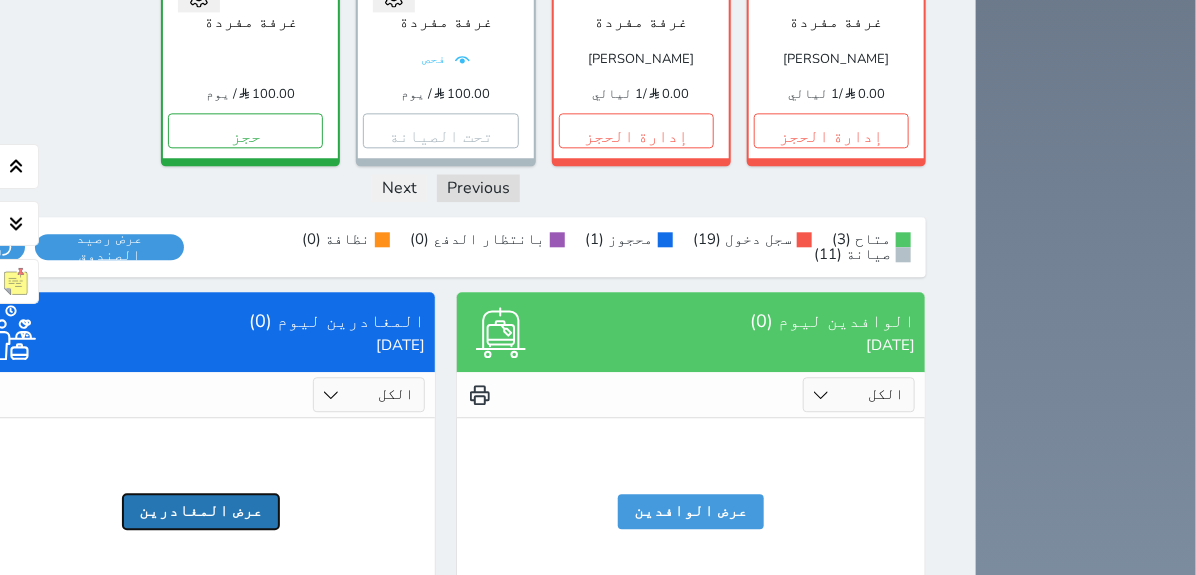 click on "عرض المغادرين" at bounding box center (201, 511) 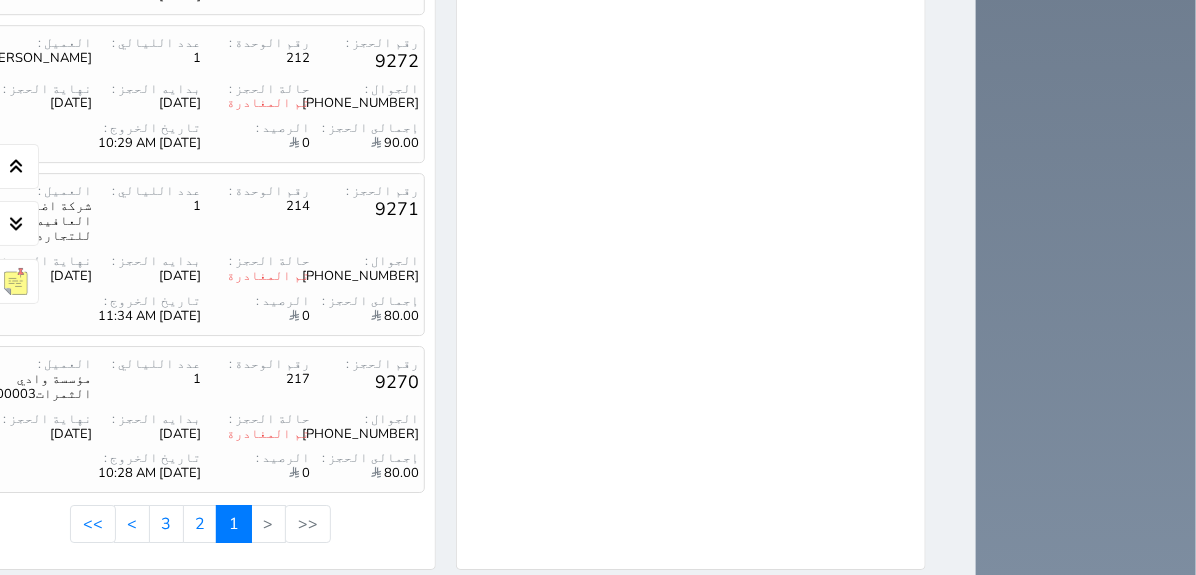 scroll, scrollTop: 2199, scrollLeft: 0, axis: vertical 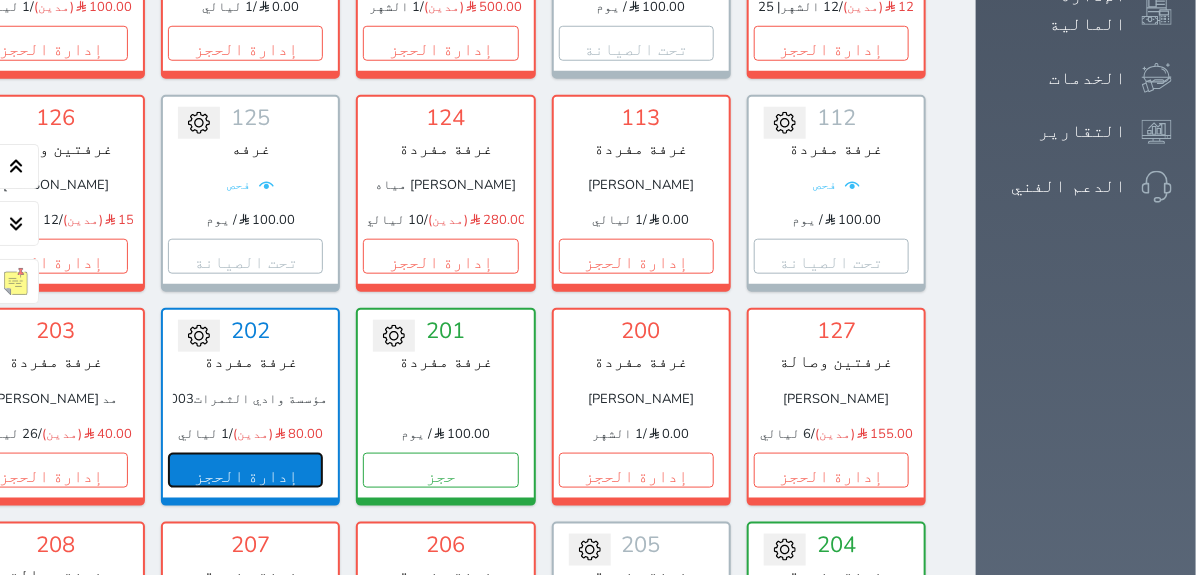 click on "إدارة الحجز" at bounding box center (245, 470) 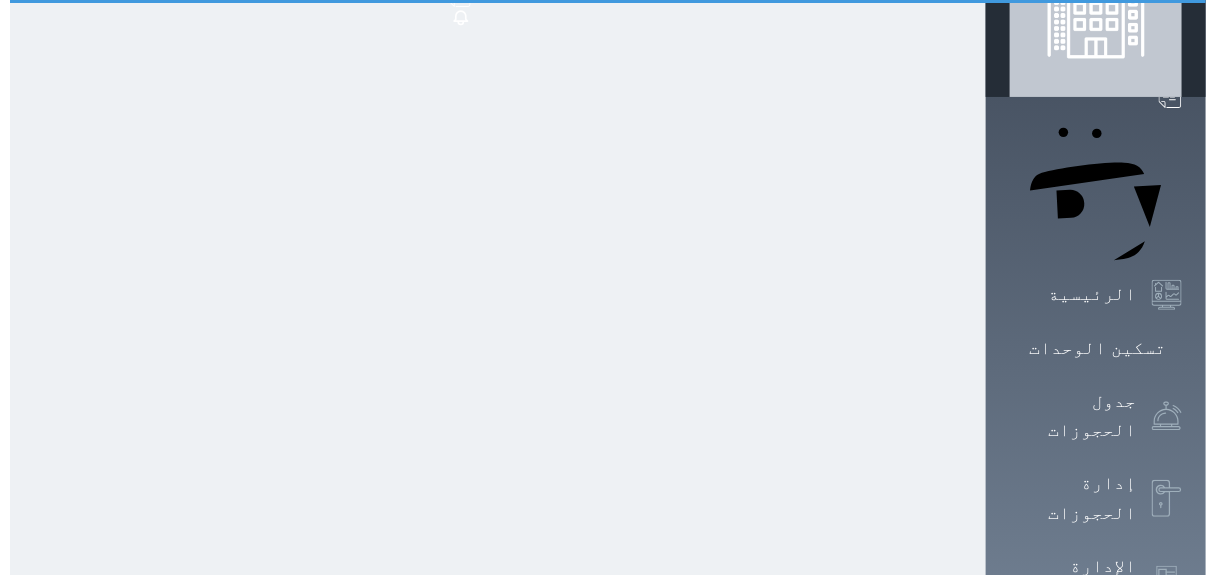 scroll, scrollTop: 0, scrollLeft: 0, axis: both 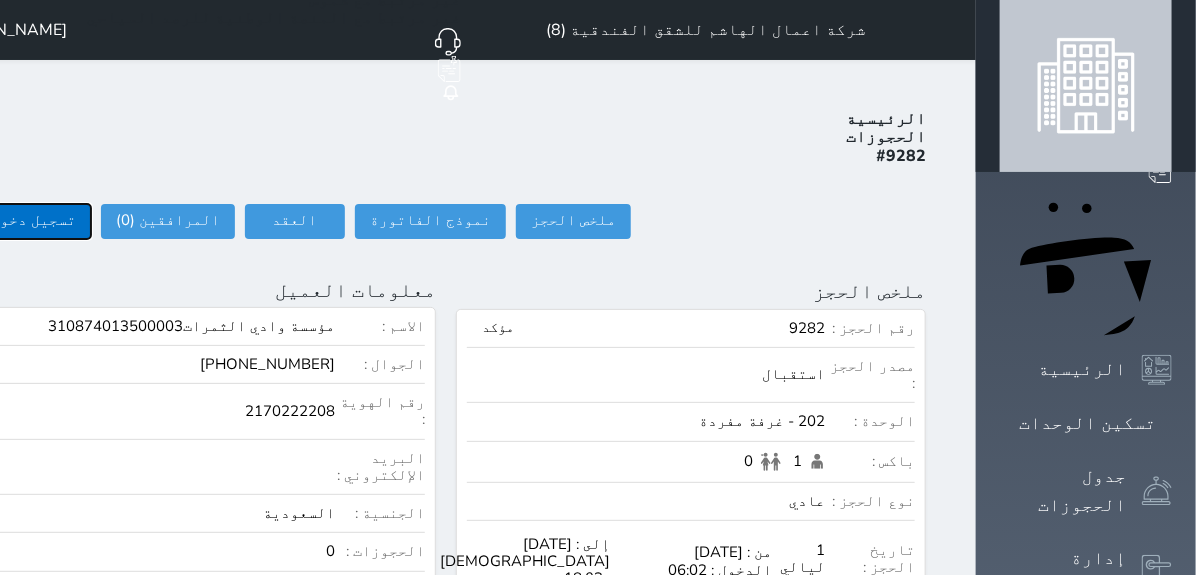 drag, startPoint x: 71, startPoint y: 148, endPoint x: 81, endPoint y: 149, distance: 10.049875 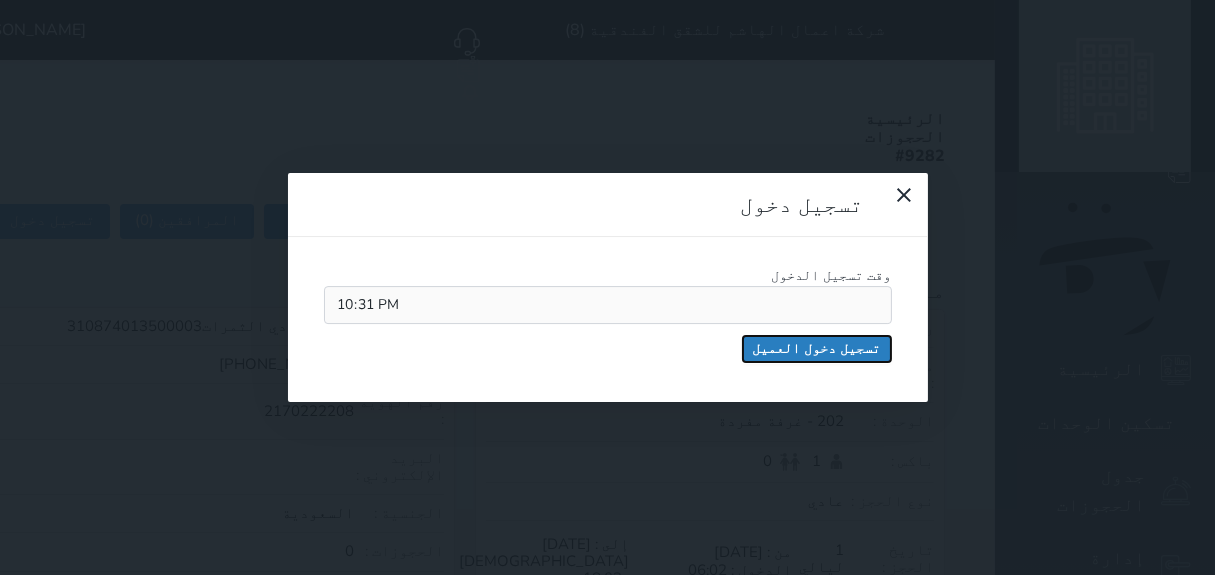 click on "تسجيل دخول العميل" at bounding box center (817, 349) 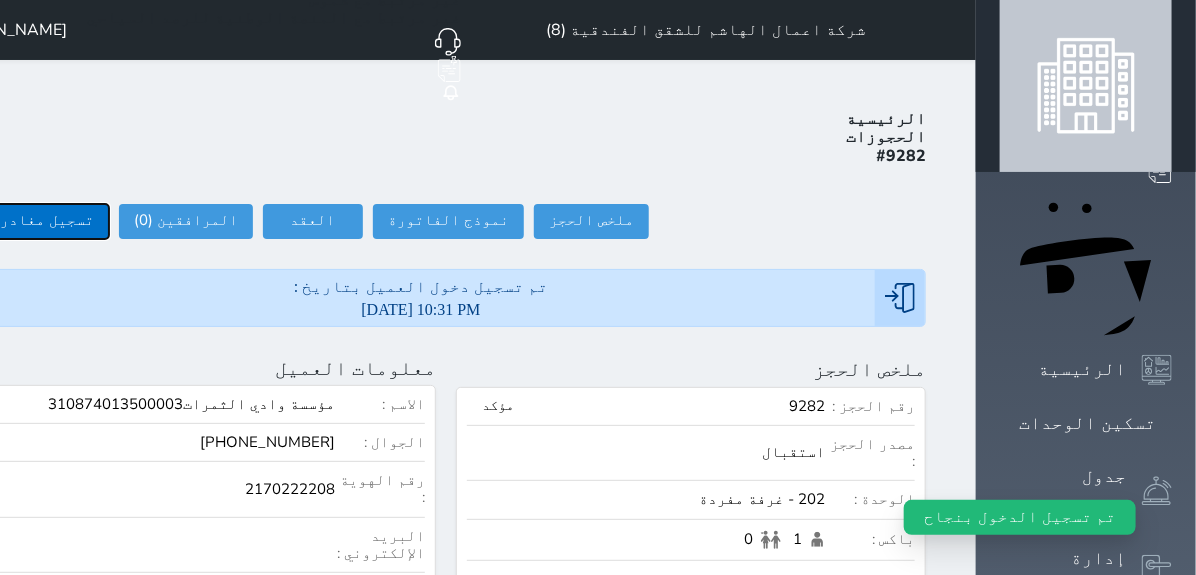click on "تسجيل مغادرة" at bounding box center [42, 221] 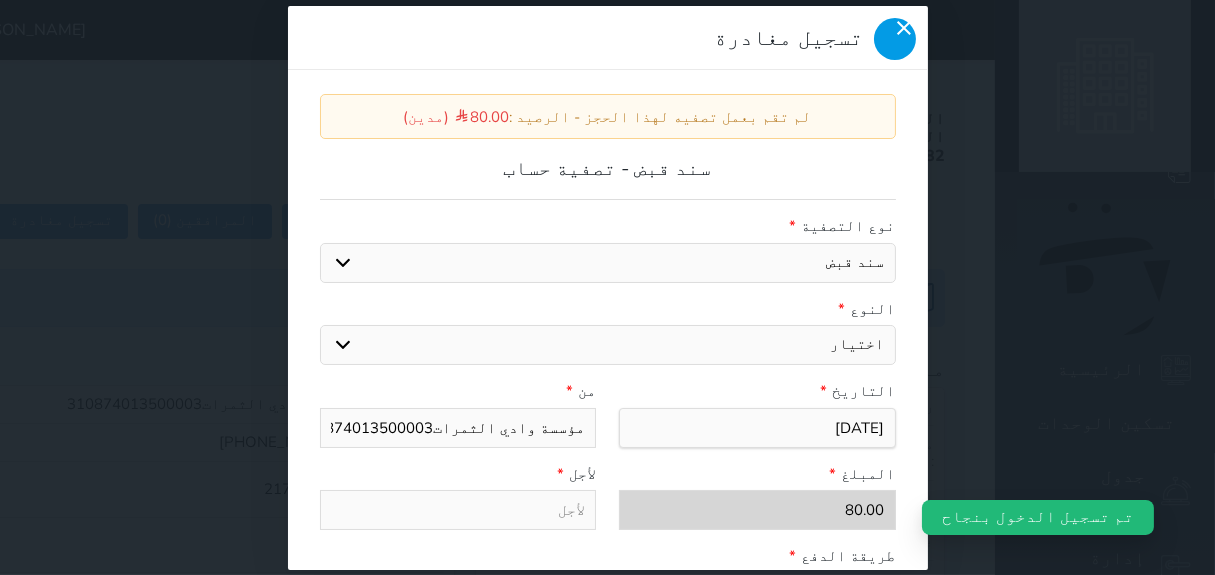 click 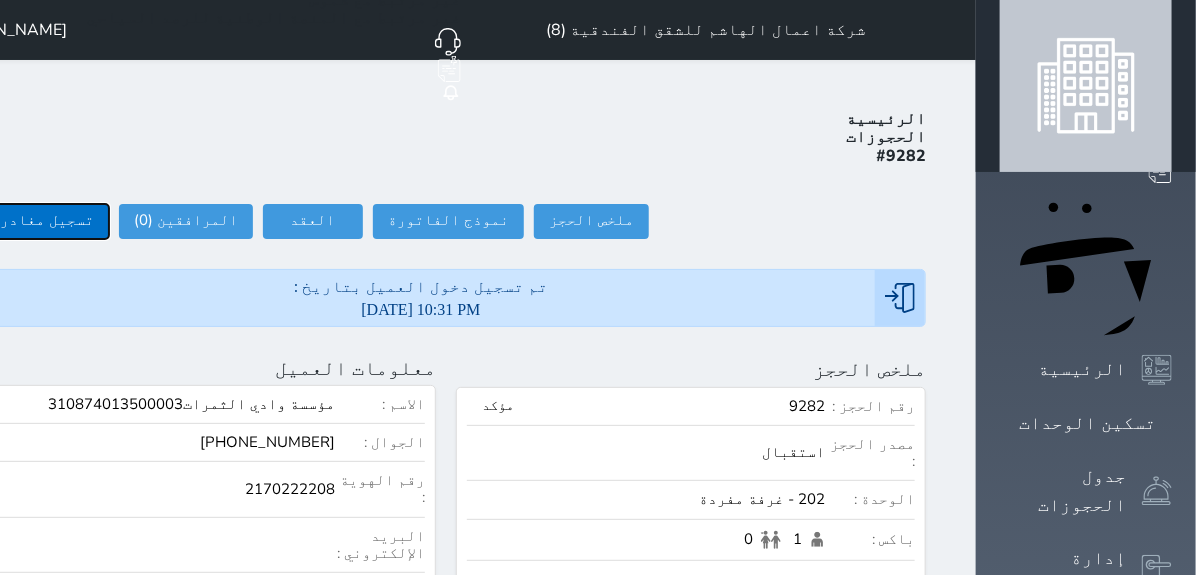 click on "تسجيل مغادرة" at bounding box center [42, 221] 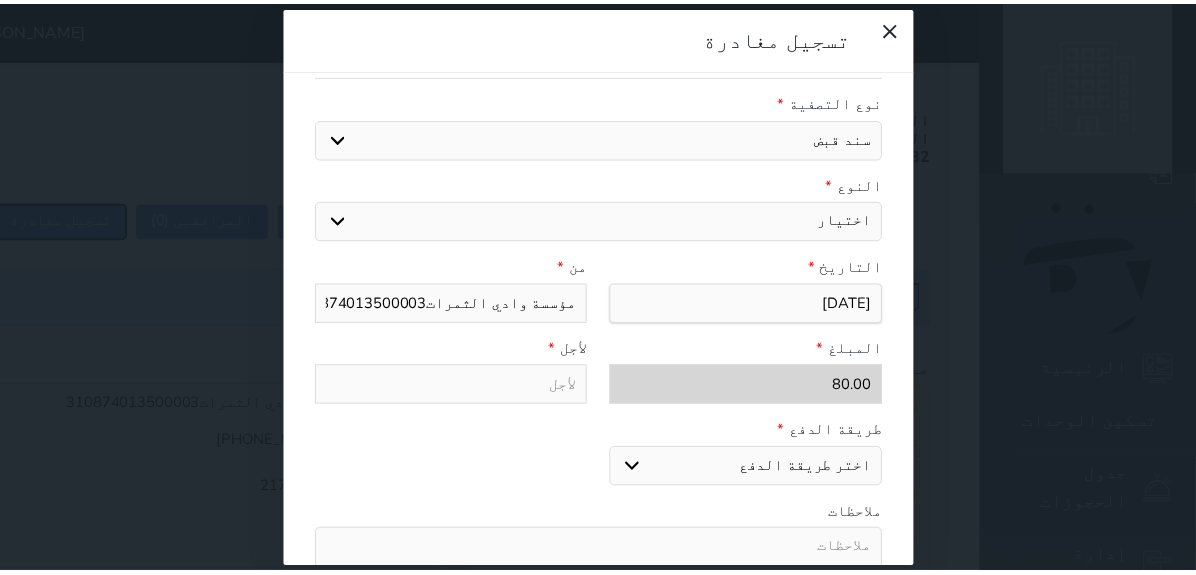scroll, scrollTop: 0, scrollLeft: 0, axis: both 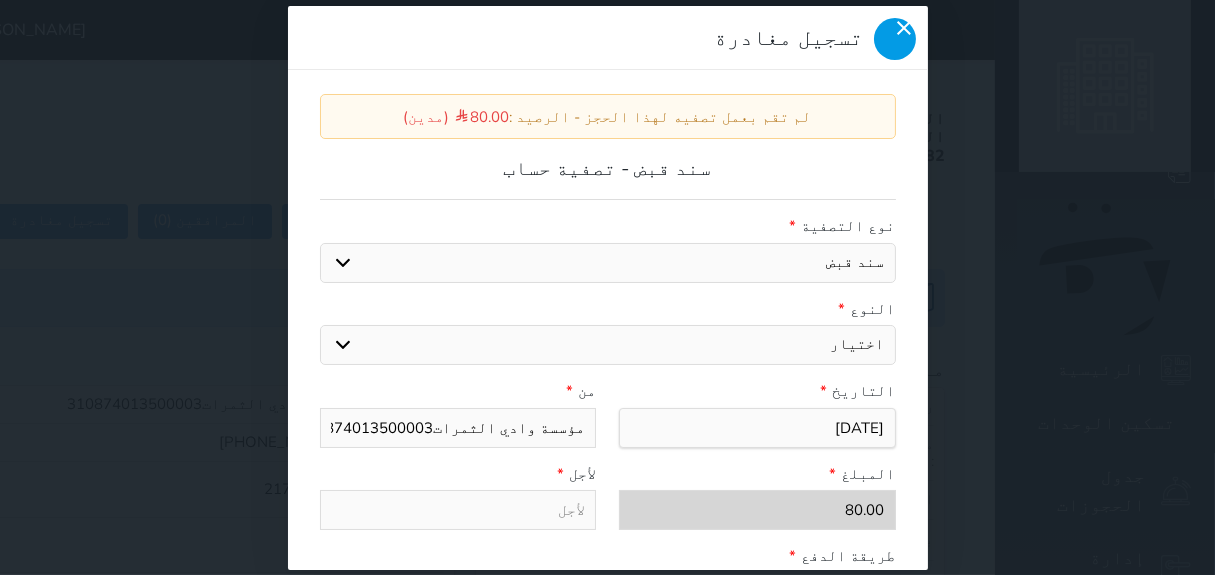 click 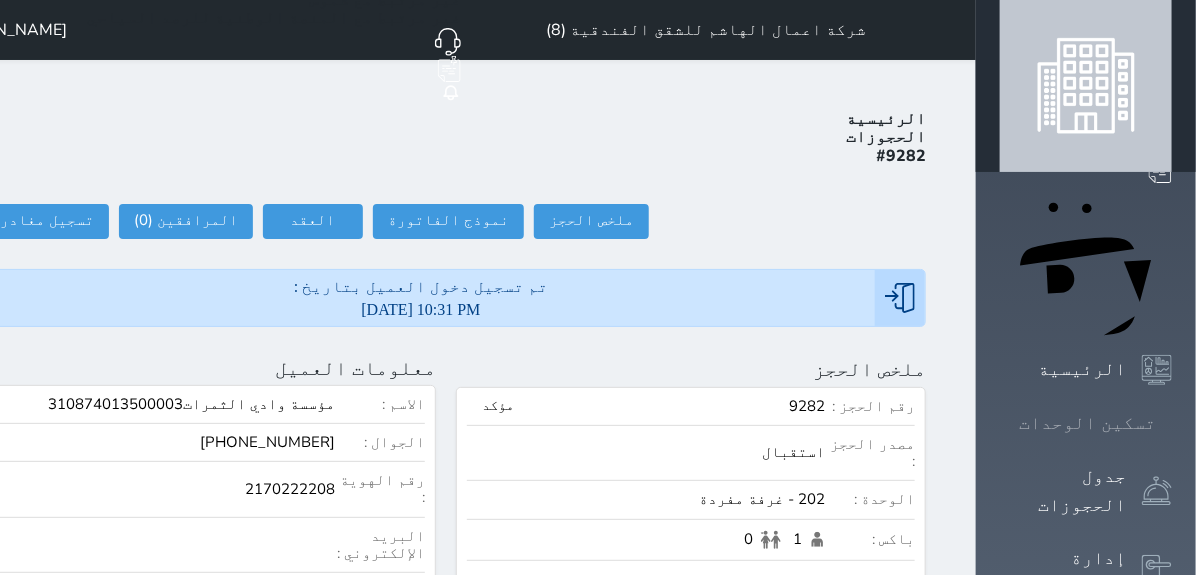 click 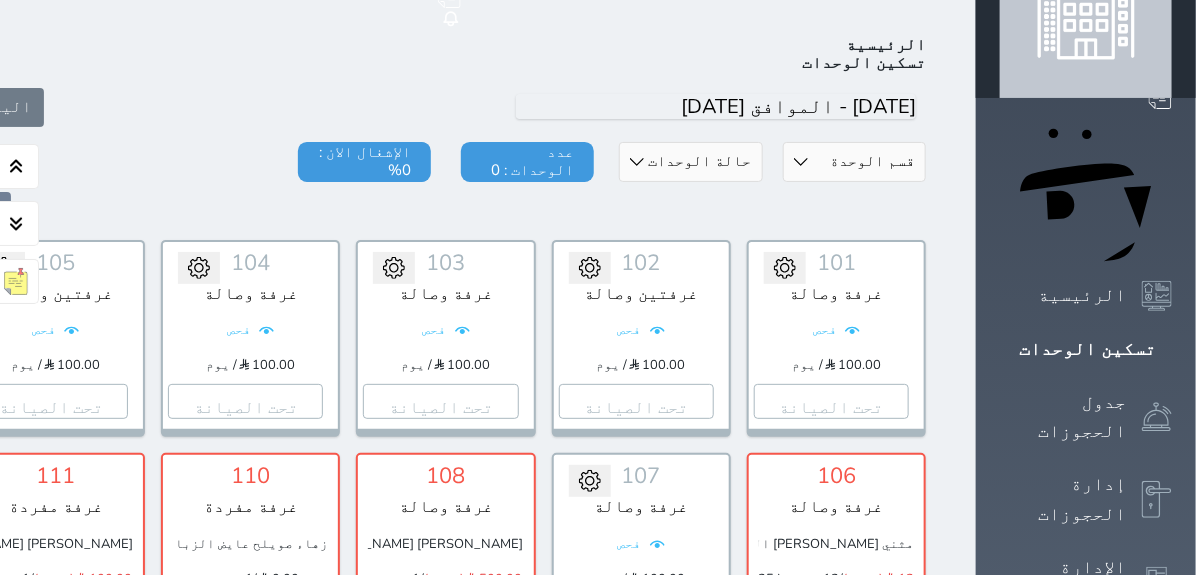 scroll, scrollTop: 77, scrollLeft: 0, axis: vertical 